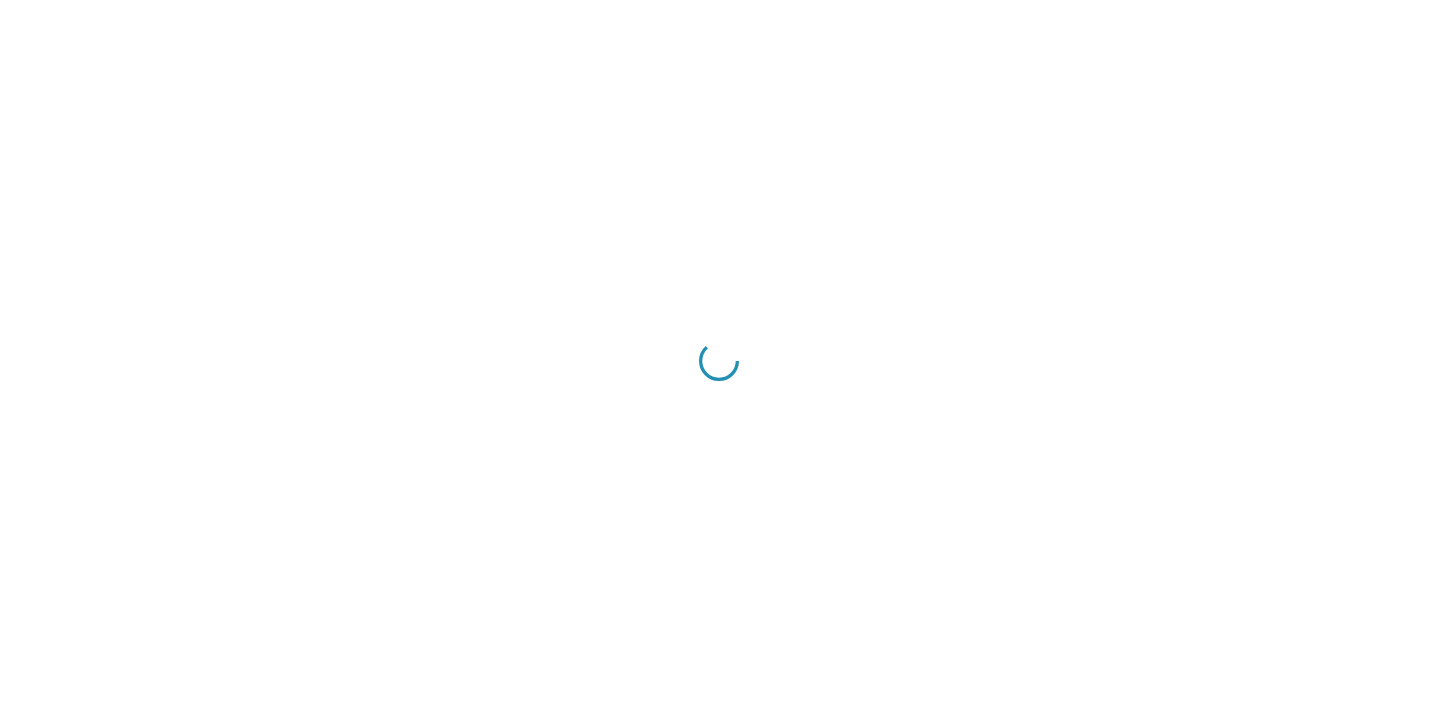 scroll, scrollTop: 0, scrollLeft: 0, axis: both 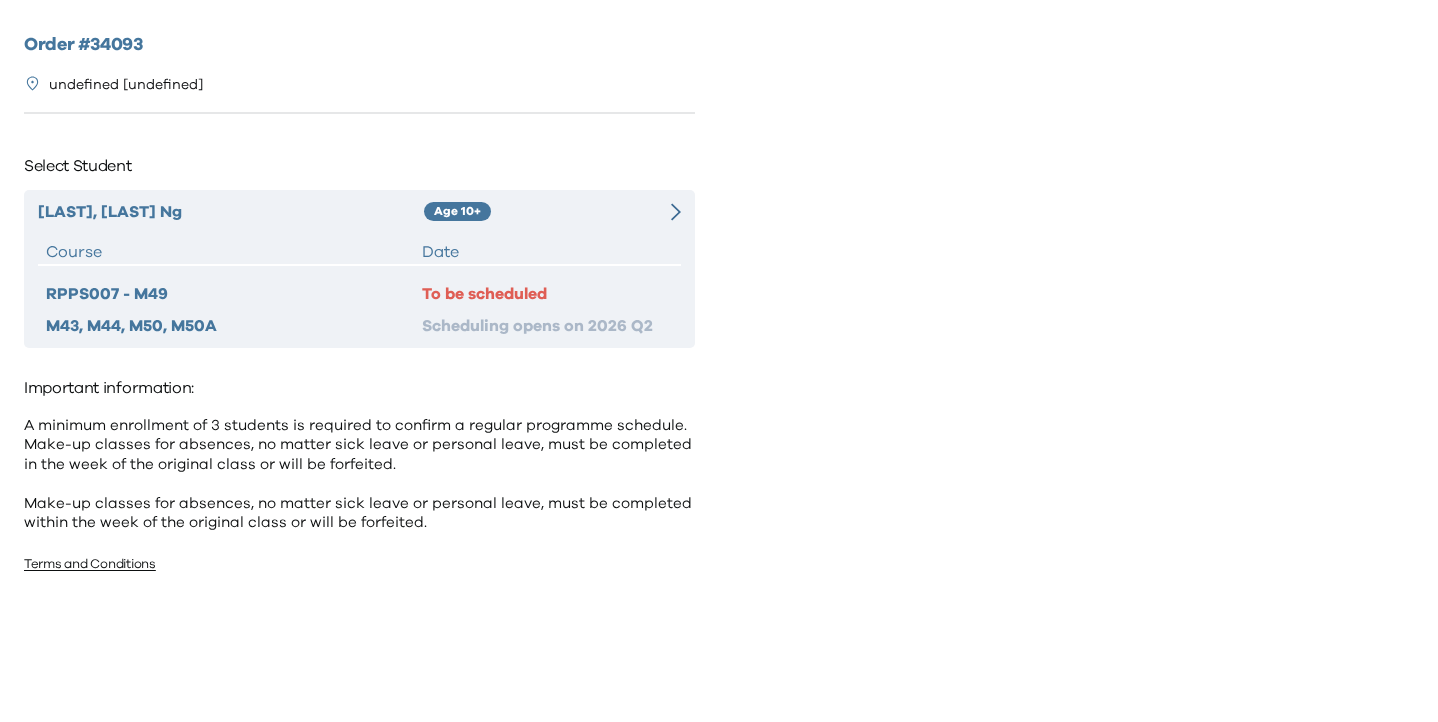 click at bounding box center (665, 212) 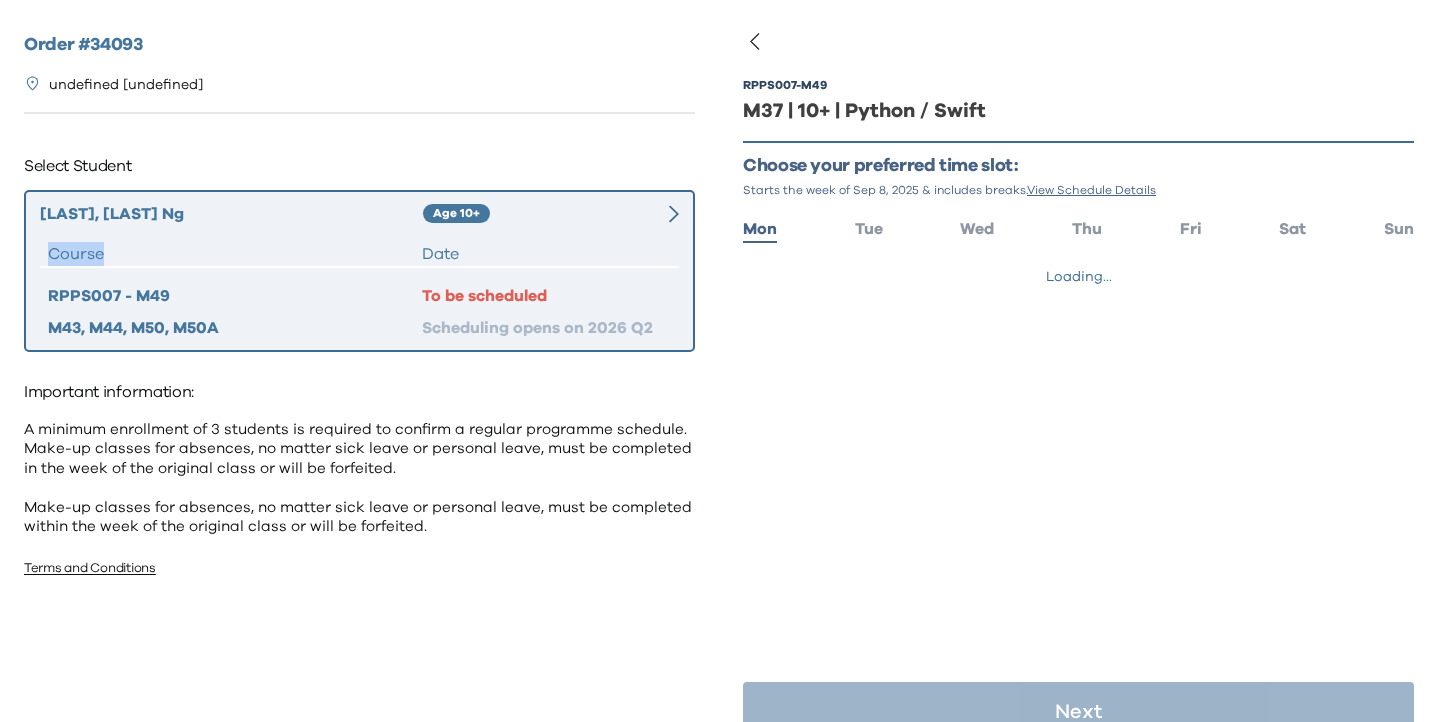 click at bounding box center [663, 214] 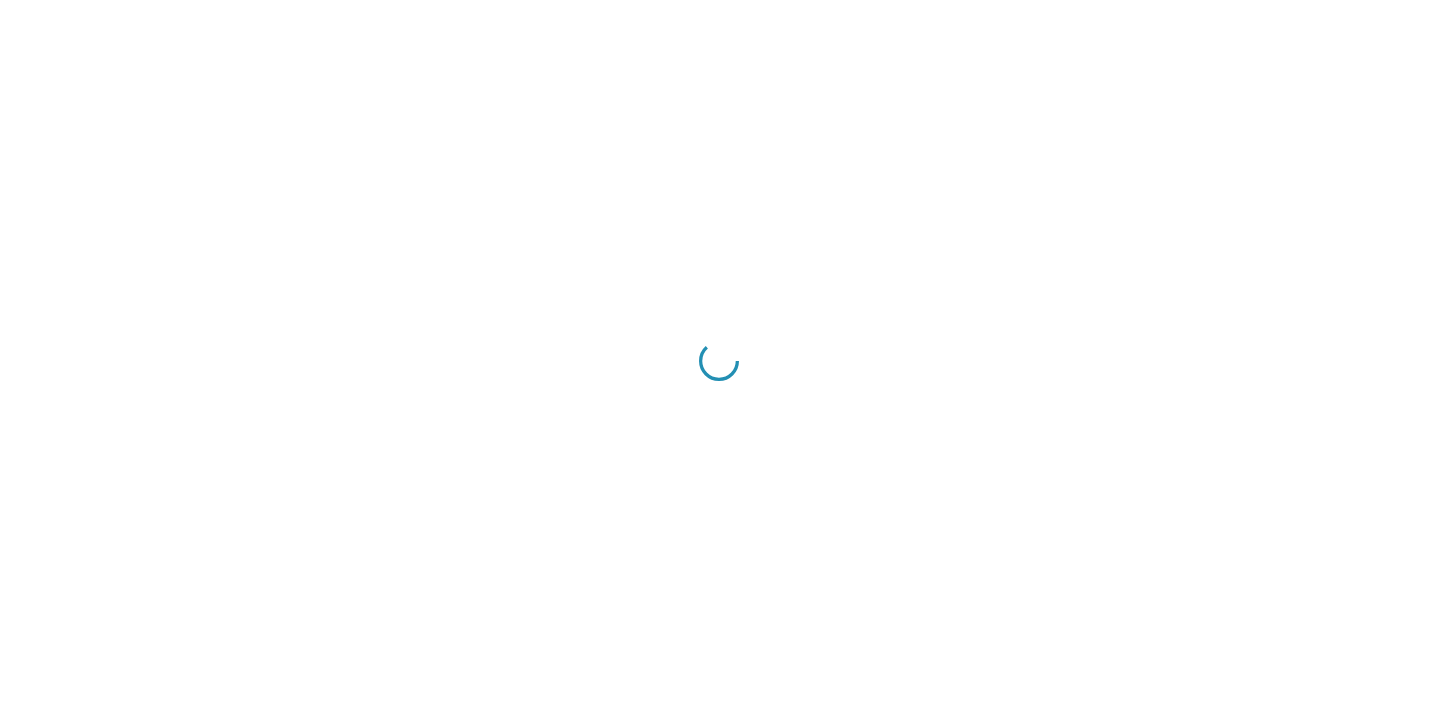 scroll, scrollTop: 0, scrollLeft: 0, axis: both 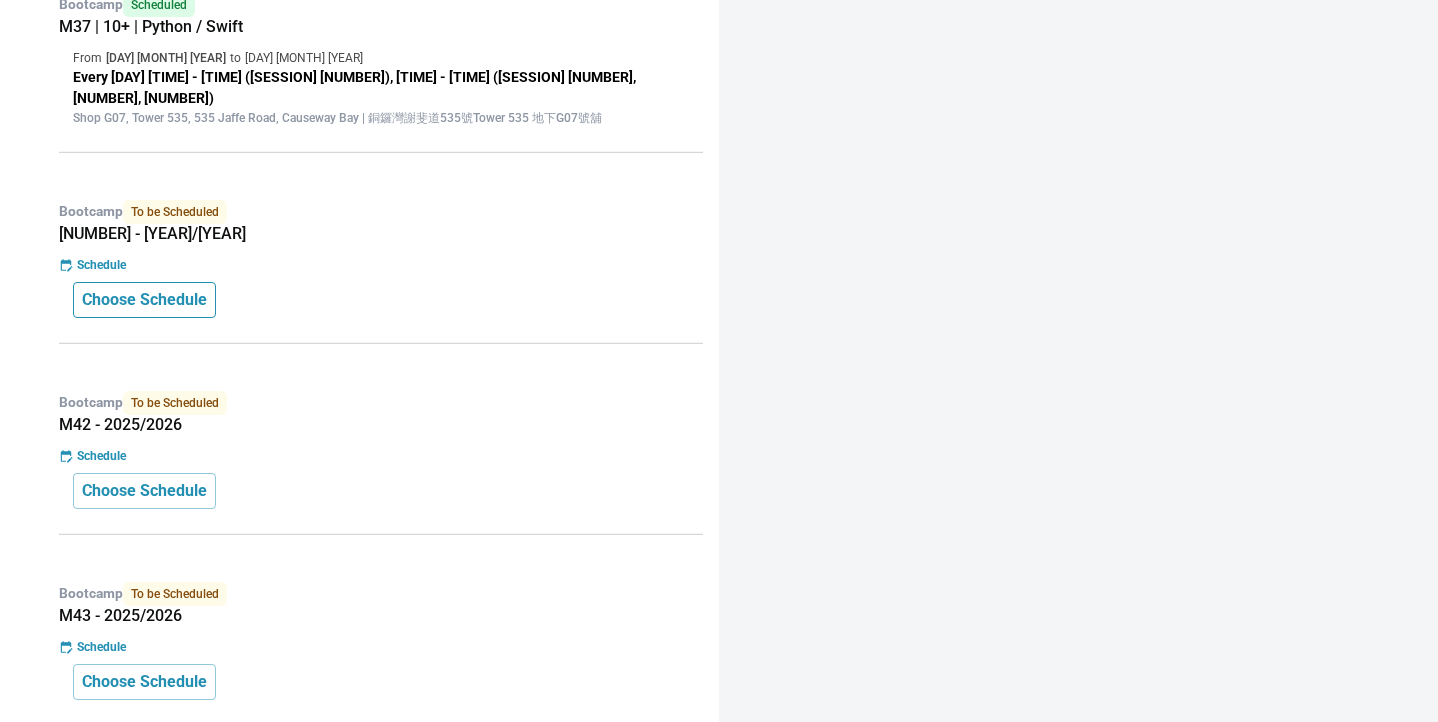 click on "Choose Schedule" at bounding box center [144, 300] 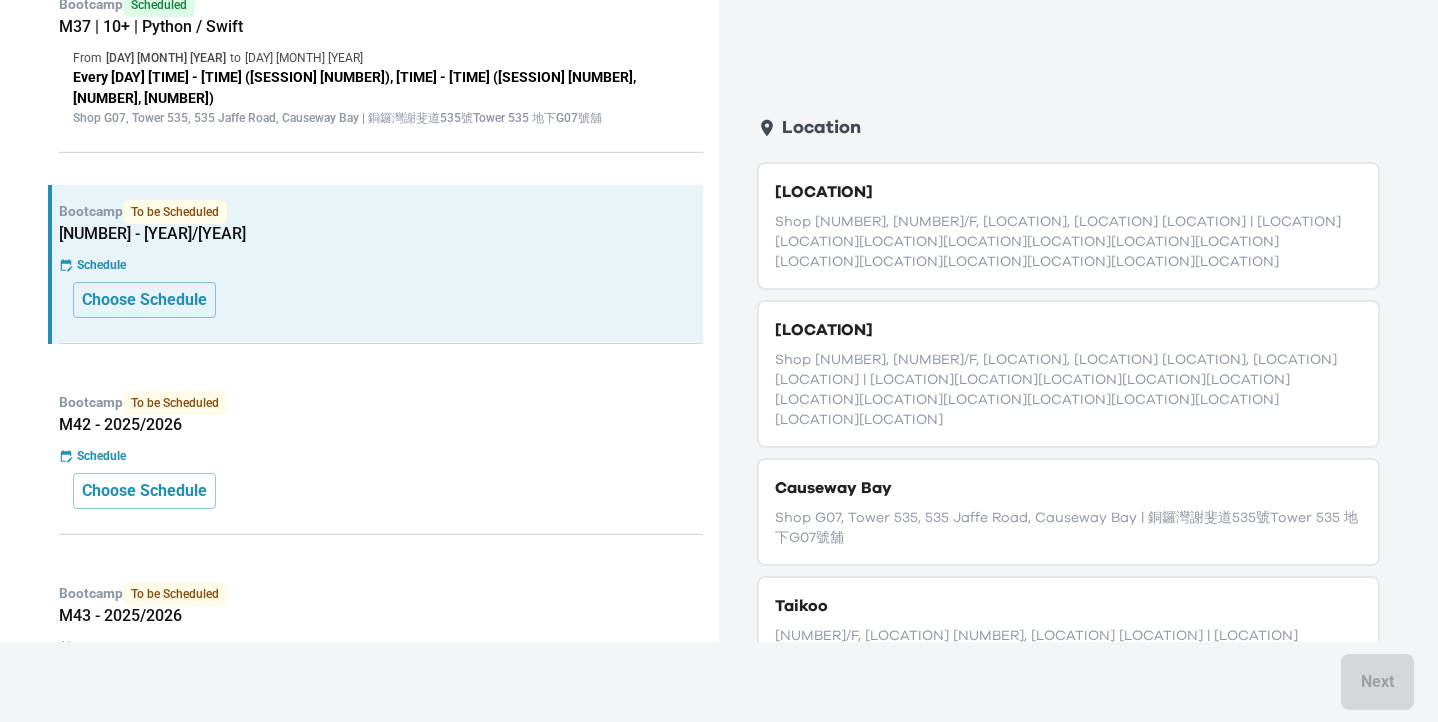 click on "Causeway Bay" at bounding box center (1068, 488) 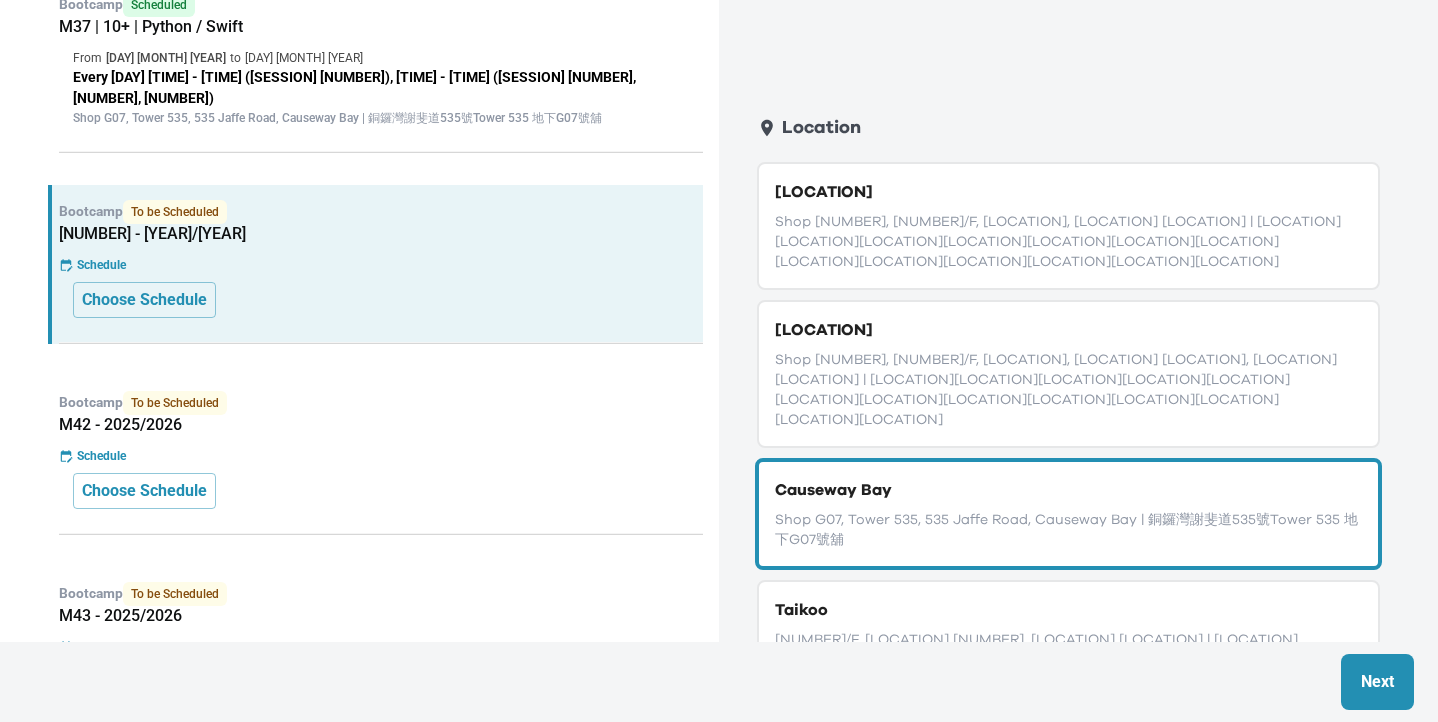 click on "Next" at bounding box center (1377, 682) 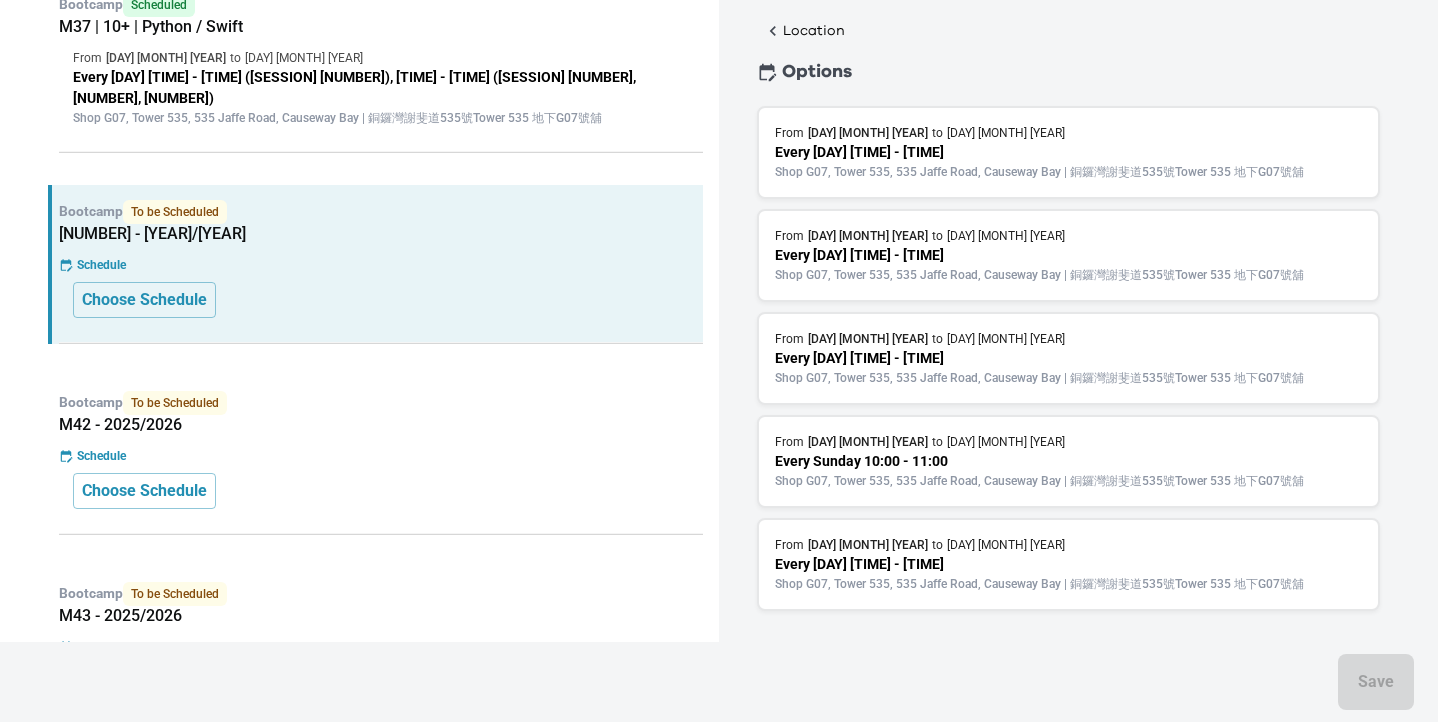 scroll, scrollTop: 102, scrollLeft: 0, axis: vertical 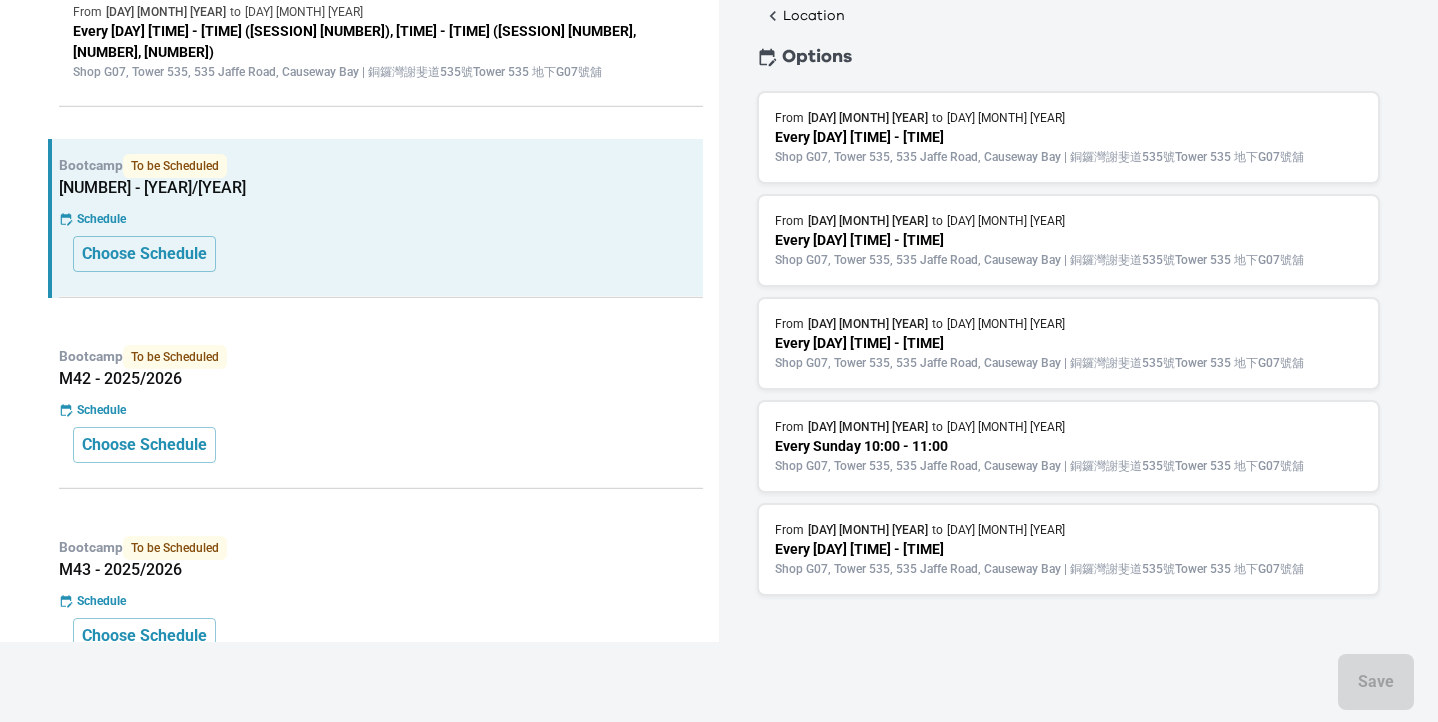 click on "Shop G07, Tower 535, 535 Jaffe Road, Causeway Bay | 銅鑼灣謝斐道535號Tower 535 地下G07號舖" at bounding box center [1068, 466] 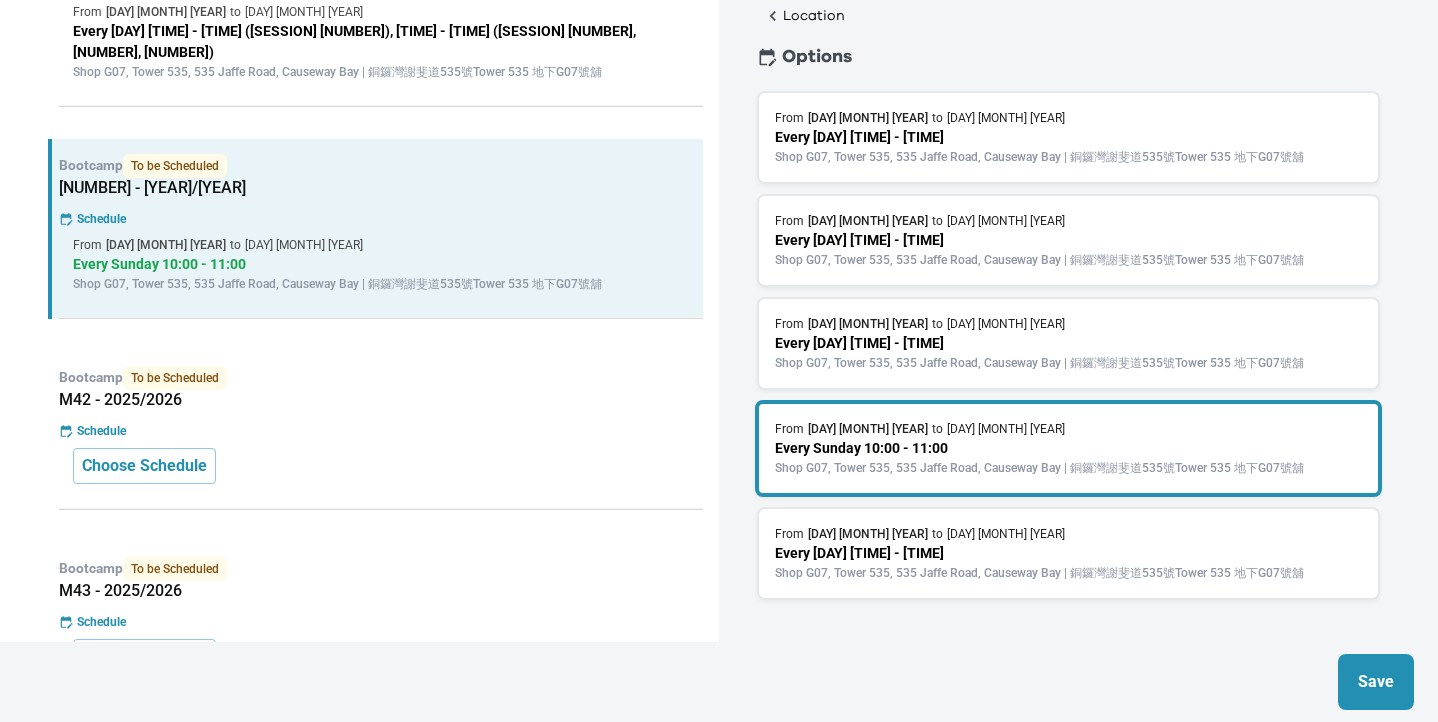 click on "Save" at bounding box center (1376, 682) 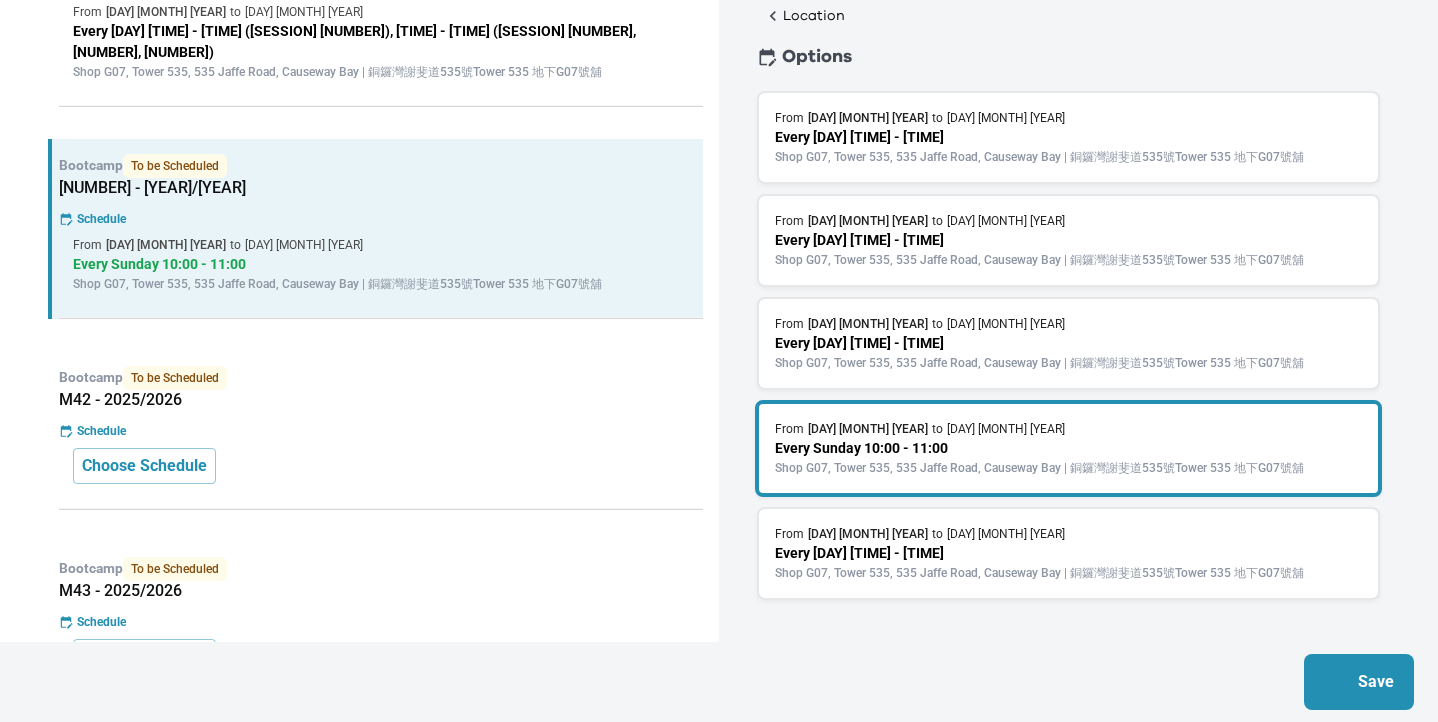 scroll, scrollTop: 0, scrollLeft: 0, axis: both 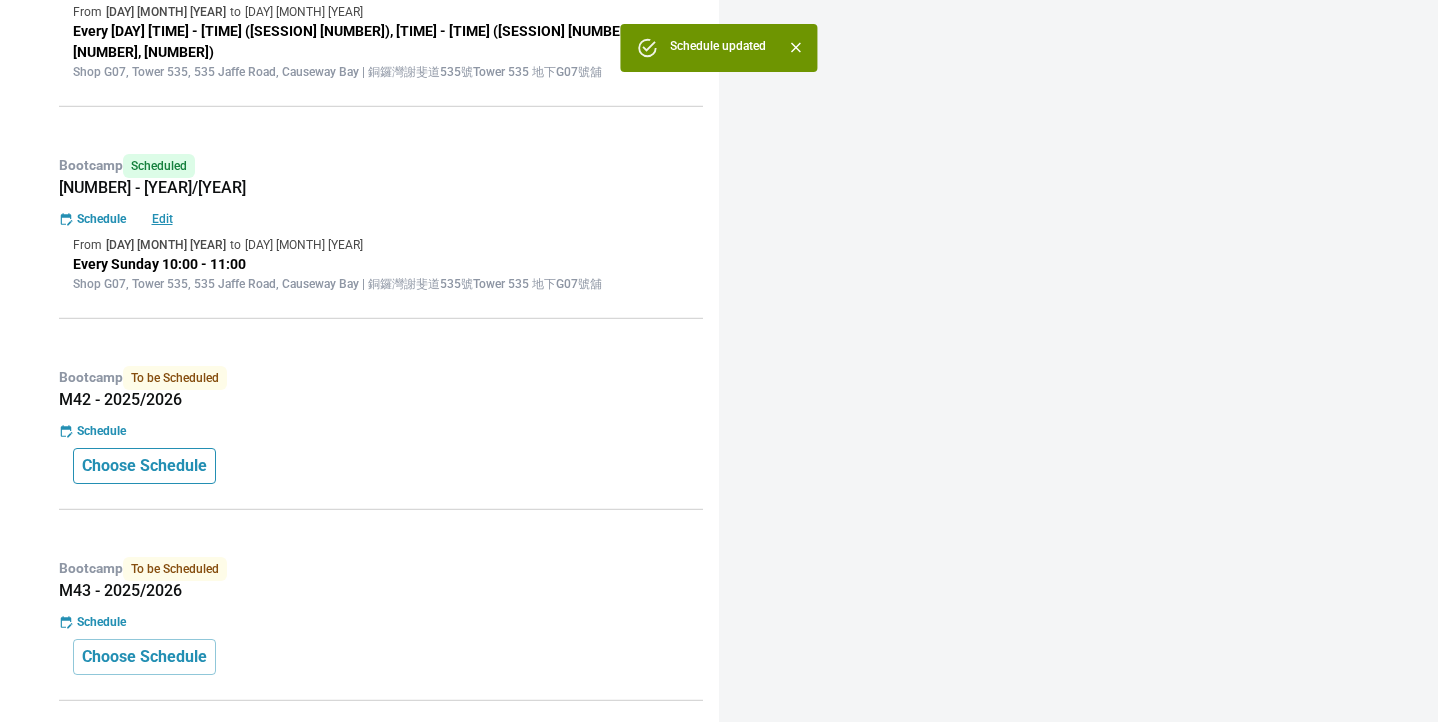 click on "Choose Schedule" at bounding box center (144, 466) 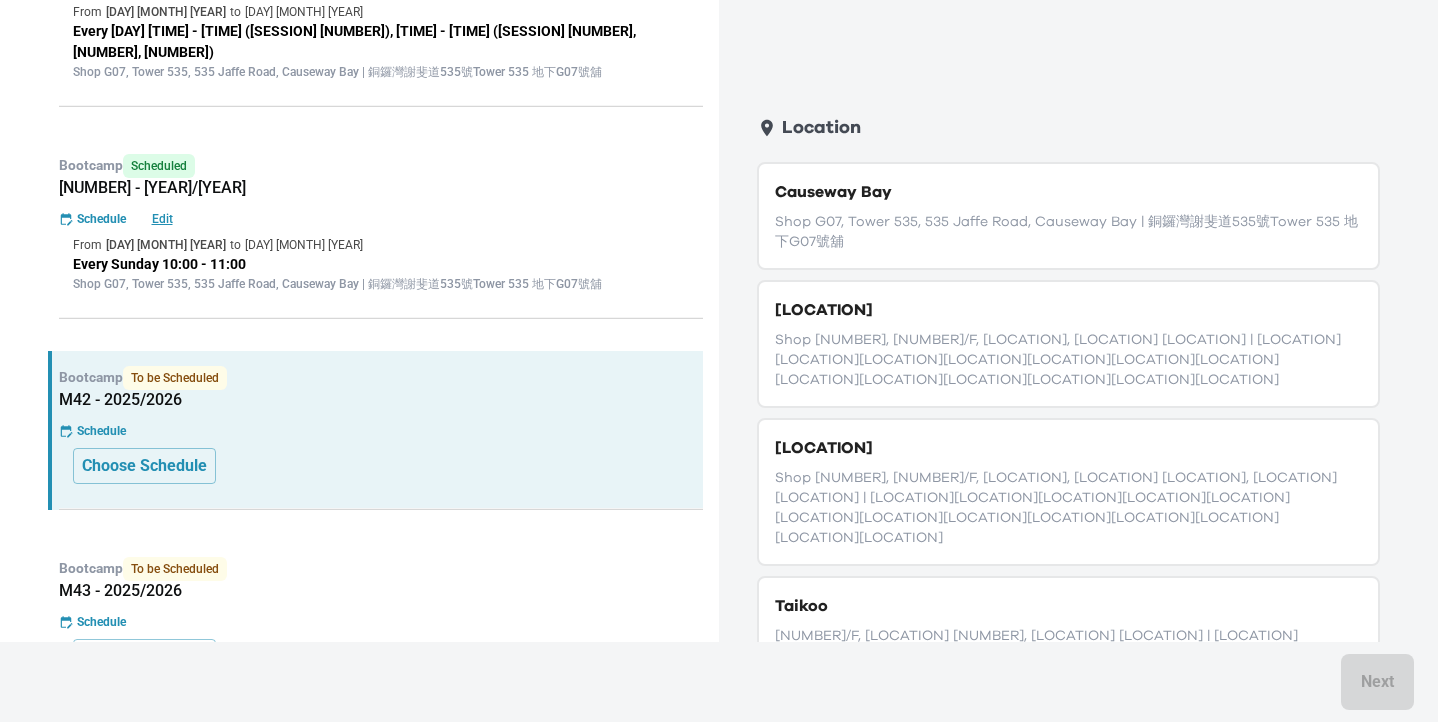 click on "Shop G07, Tower 535, 535 Jaffe Road, Causeway Bay | 銅鑼灣謝斐道535號Tower 535 地下G07號舖" at bounding box center (1068, 232) 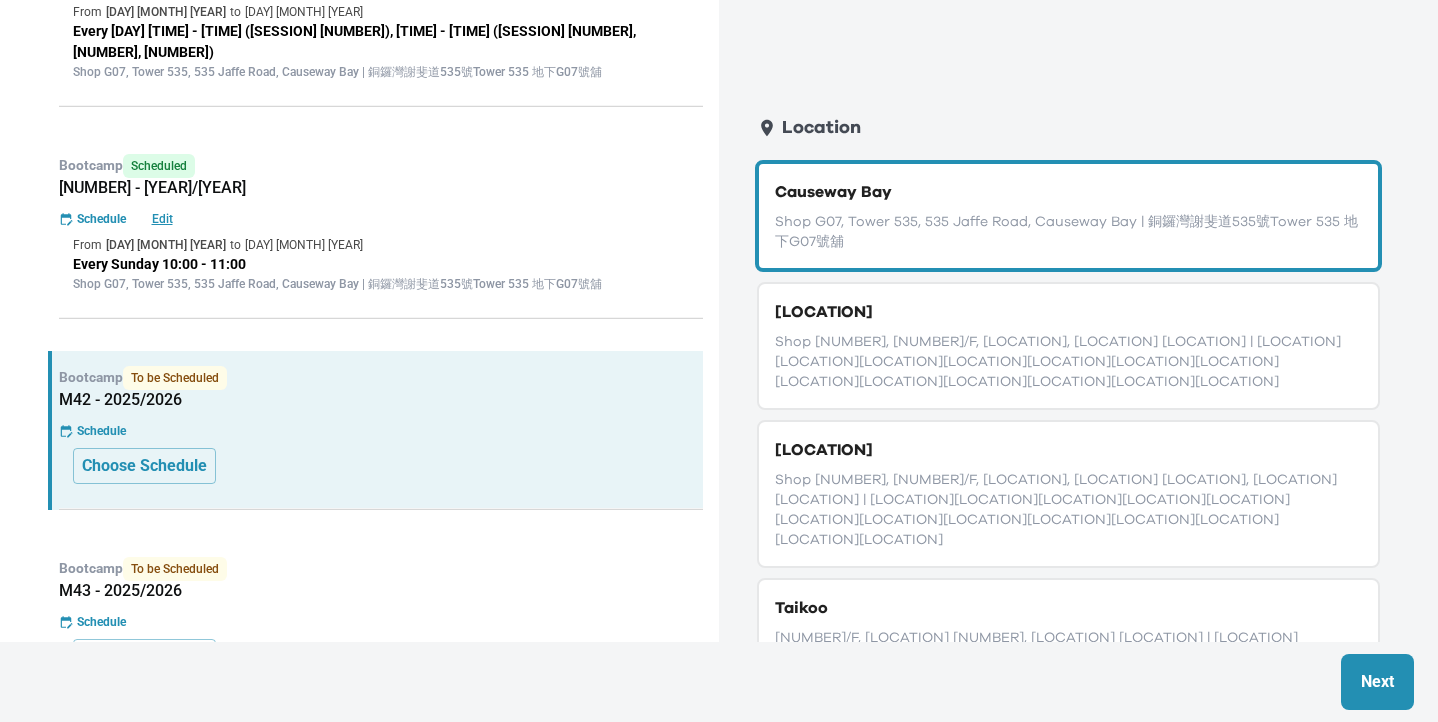 click on "Next" at bounding box center (1377, 682) 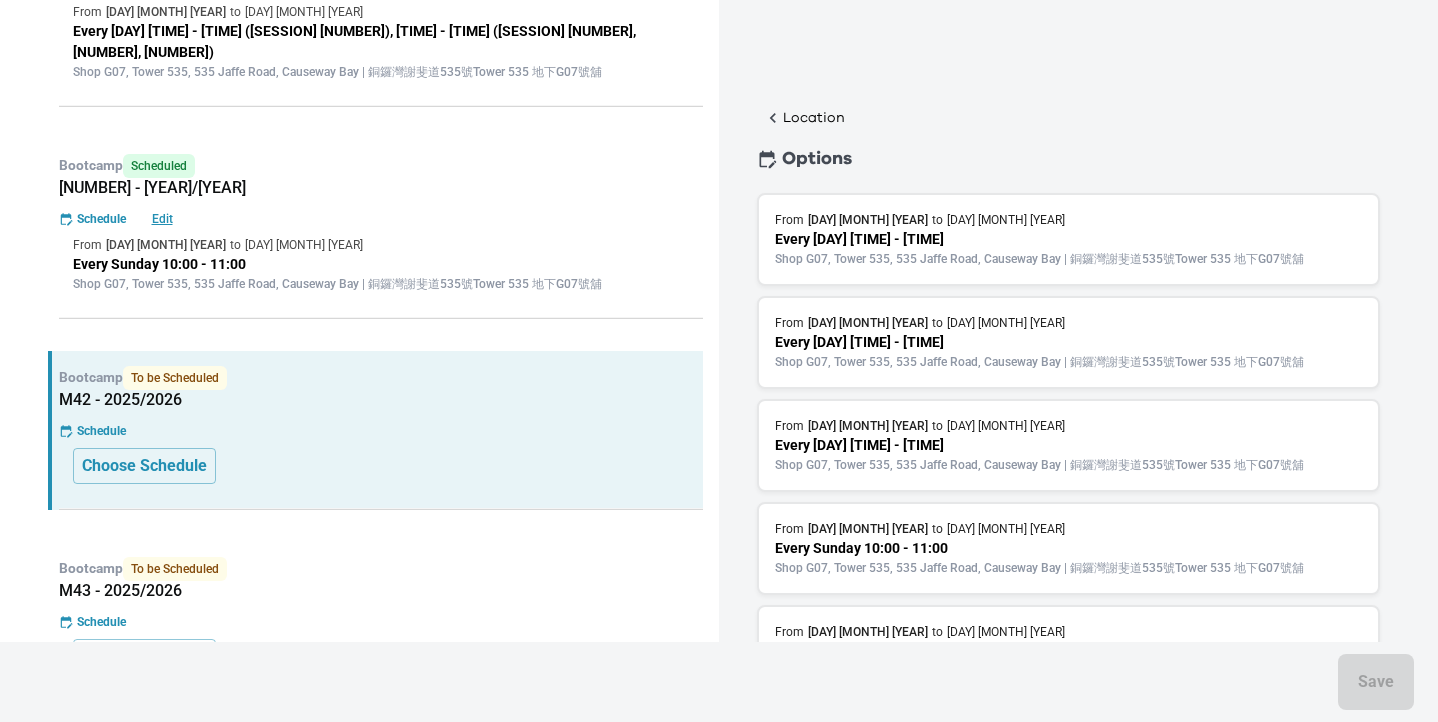 click on "Every Sunday 10:00 - 11:00" at bounding box center [1068, 548] 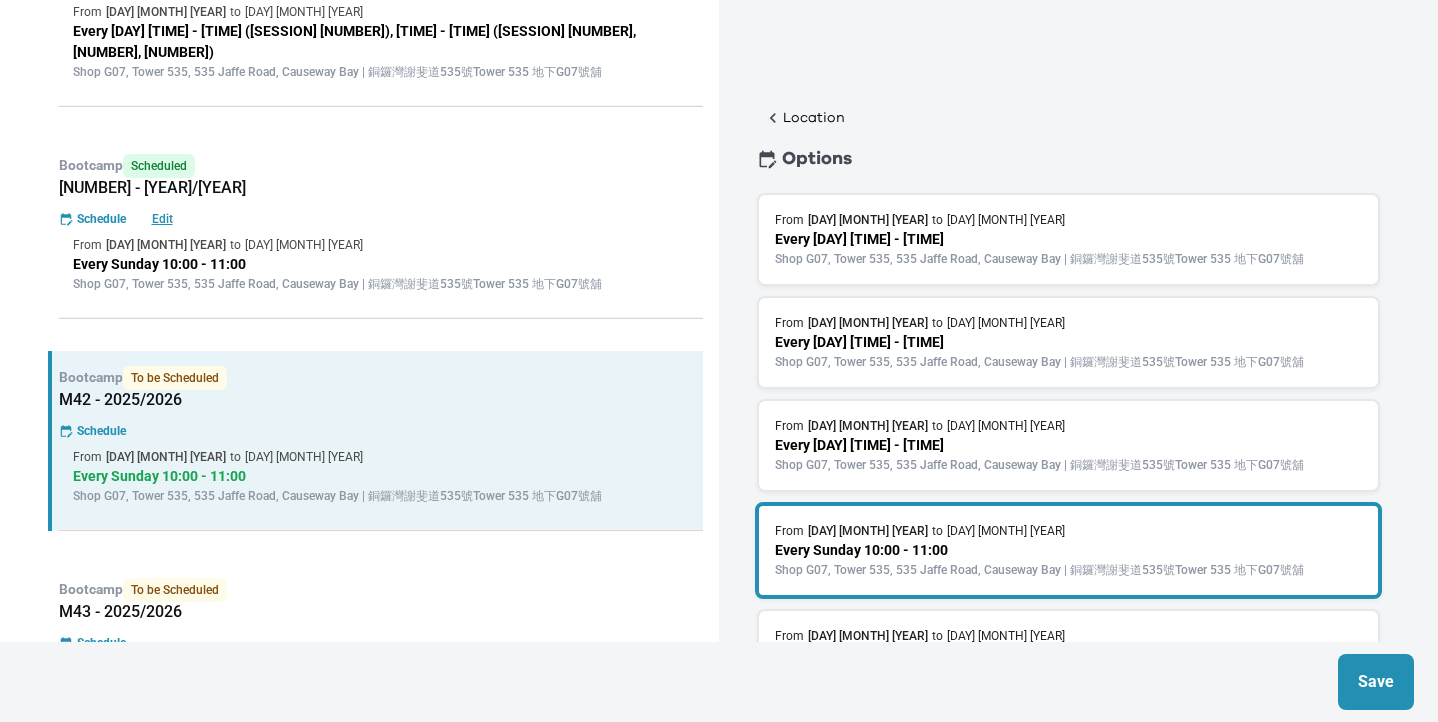 click on "Save" at bounding box center [1376, 682] 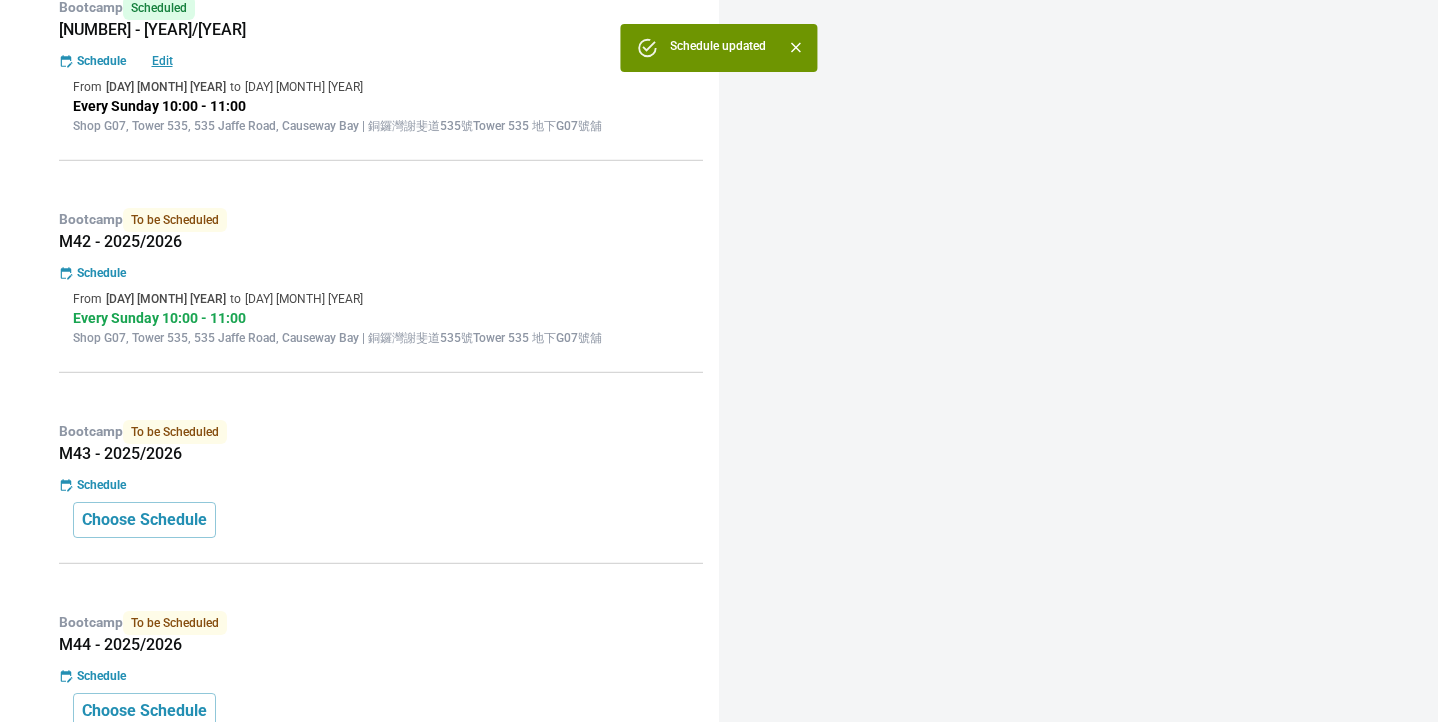 scroll, scrollTop: 757, scrollLeft: 0, axis: vertical 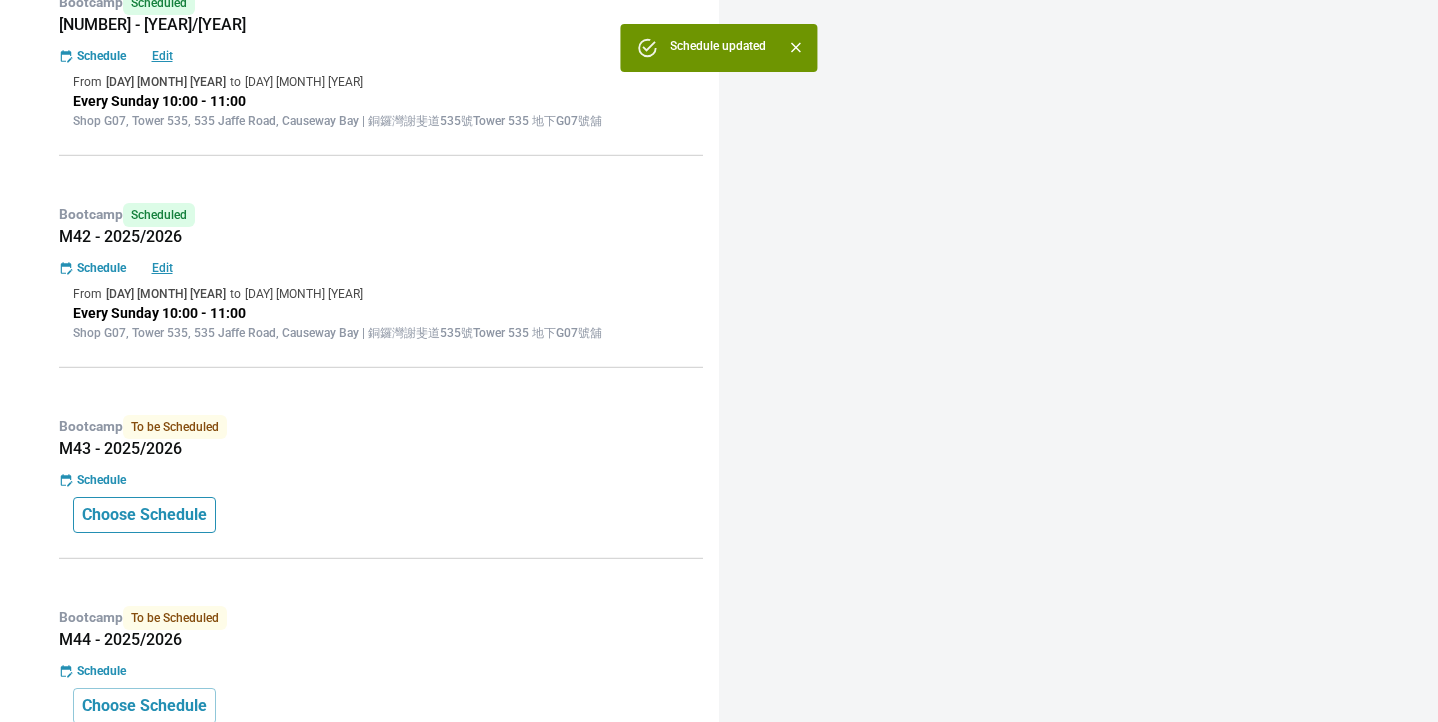 click on "Choose Schedule" at bounding box center (144, 515) 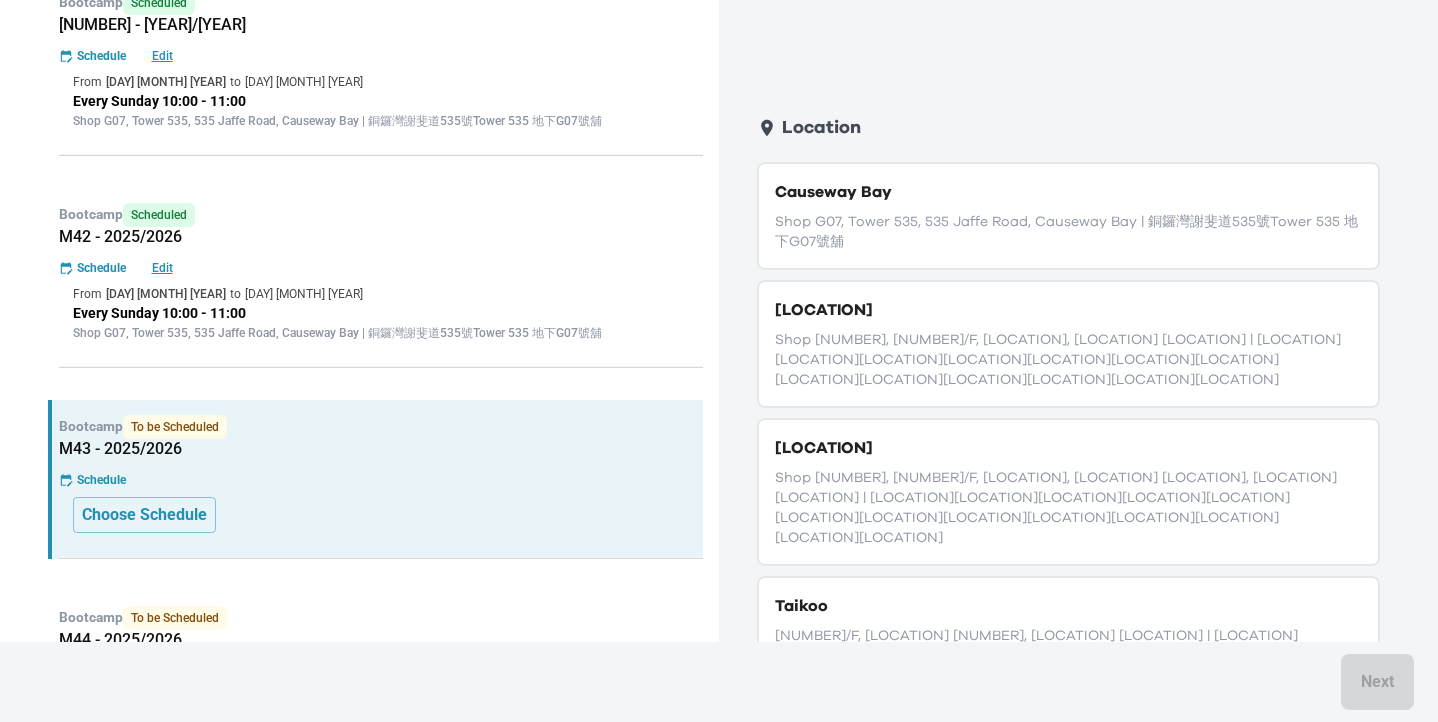 click on "Shop G07, Tower 535, 535 Jaffe Road, Causeway Bay | 銅鑼灣謝斐道535號Tower 535 地下G07號舖" at bounding box center [1068, 232] 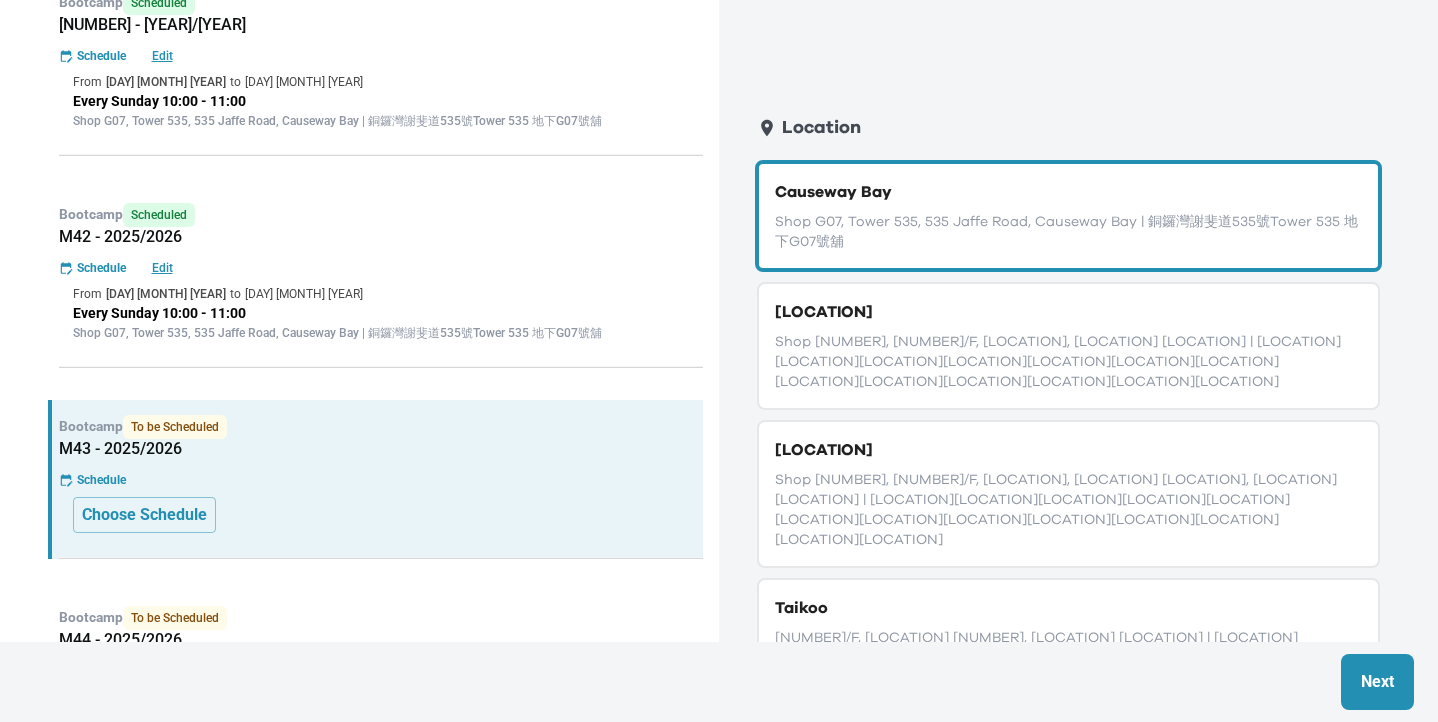 click on "Next" at bounding box center [1377, 682] 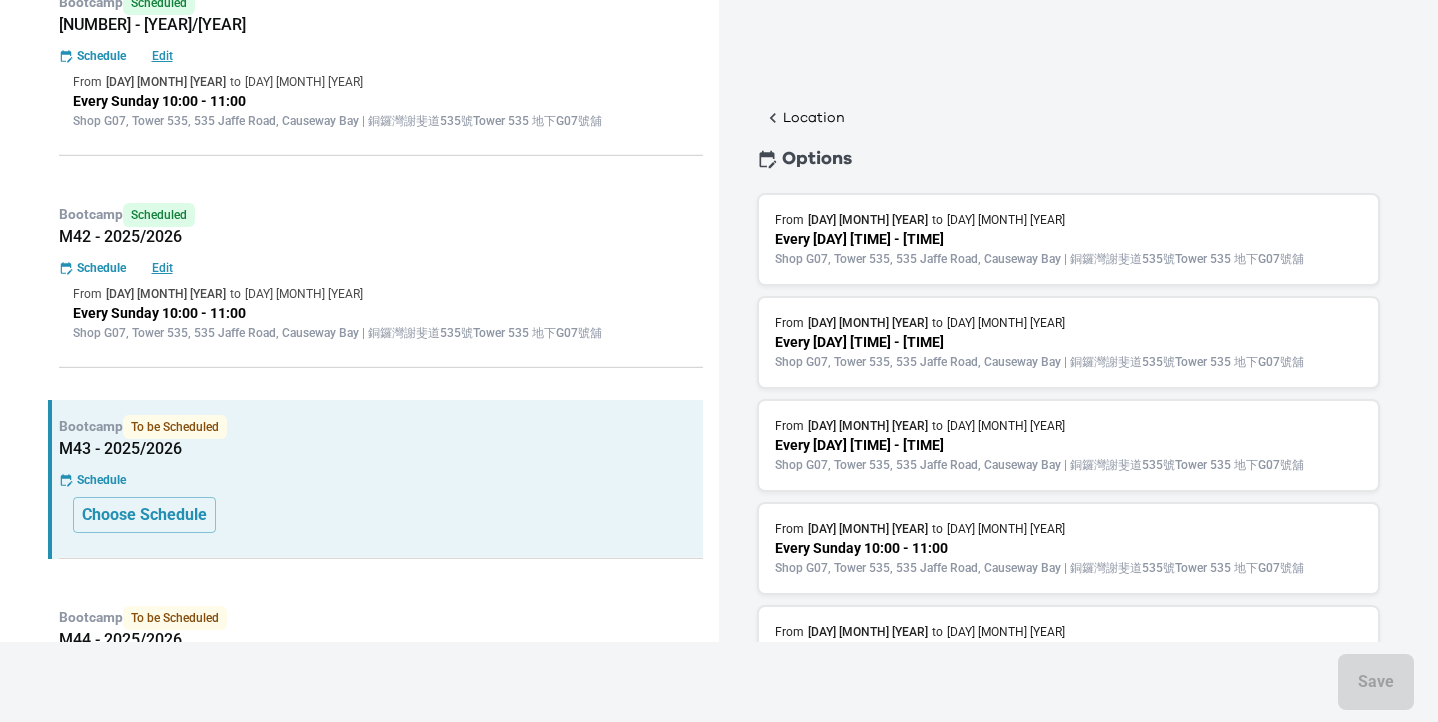 click on "From [DAY] [MONTH] [YEAR] to [DAY] [MONTH] [YEAR]" at bounding box center (1068, 529) 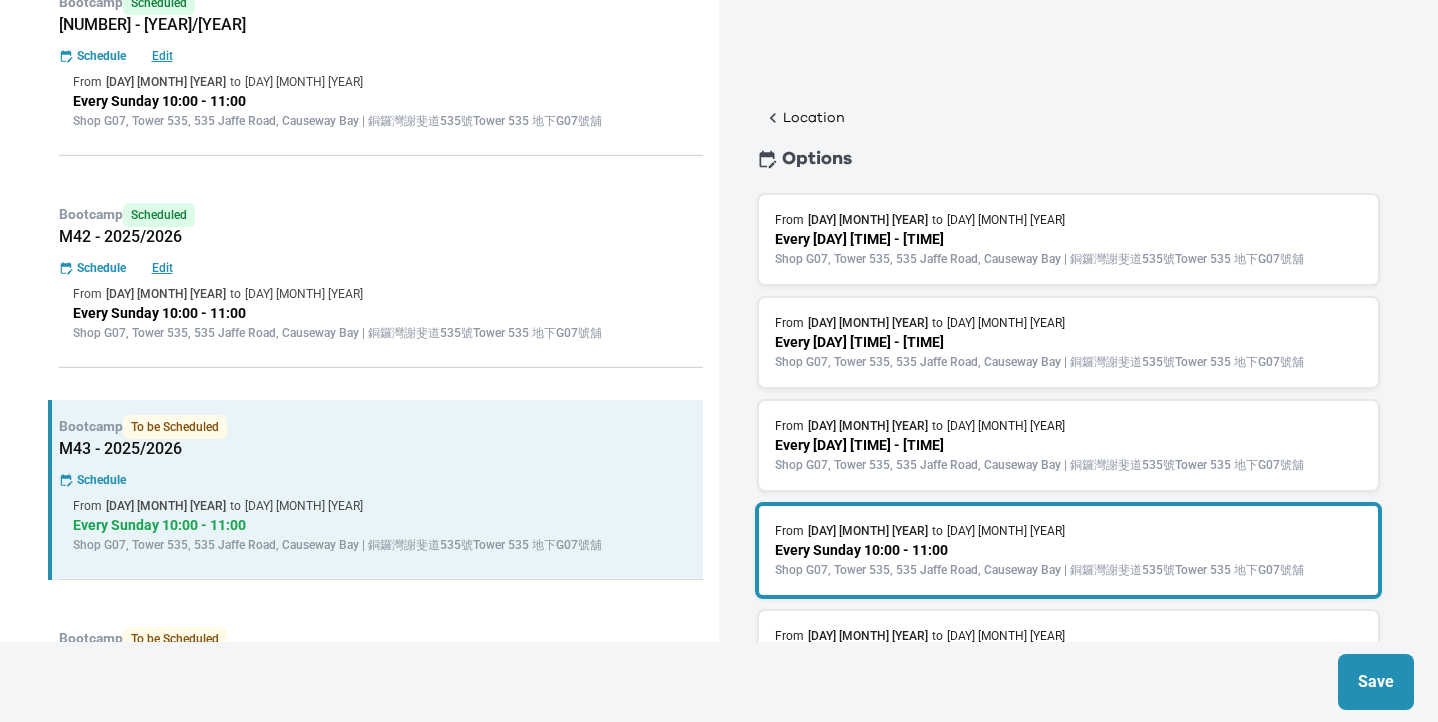 click on "Save" at bounding box center [1376, 682] 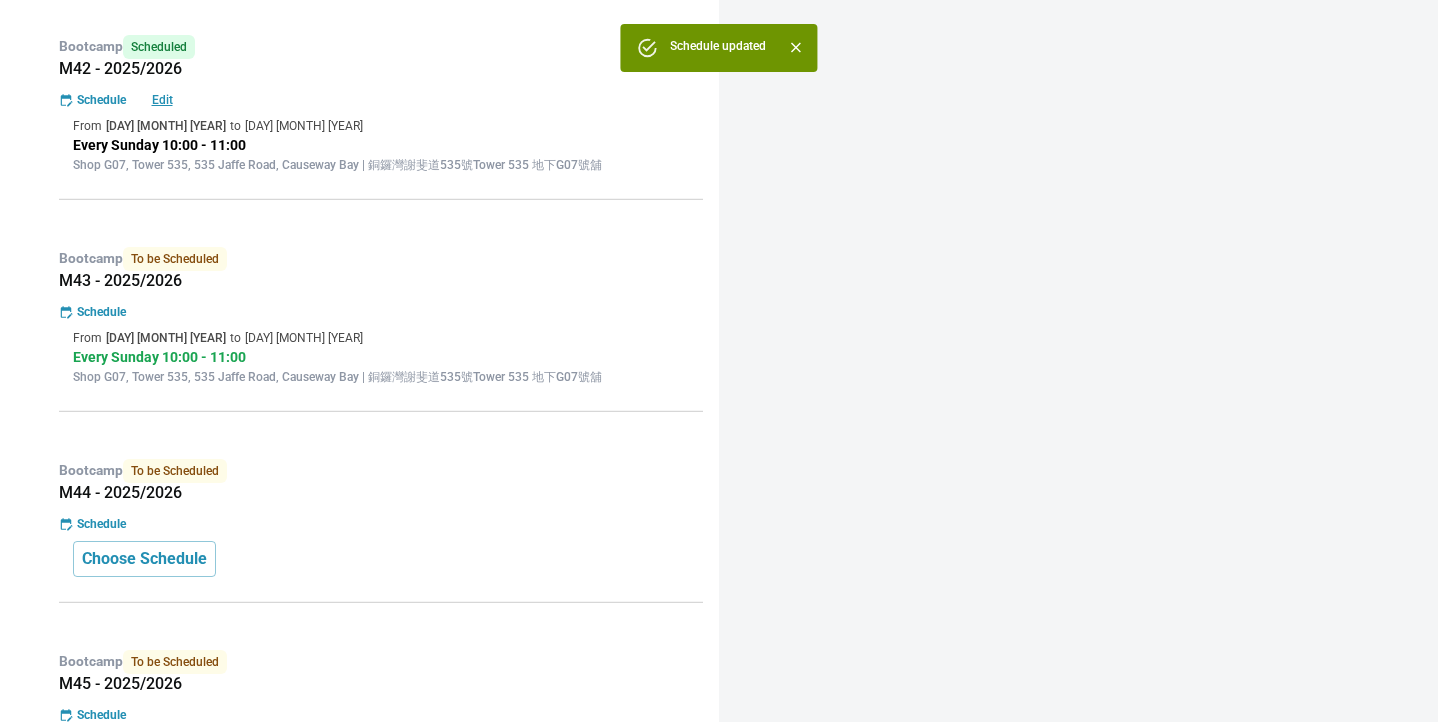 scroll, scrollTop: 927, scrollLeft: 0, axis: vertical 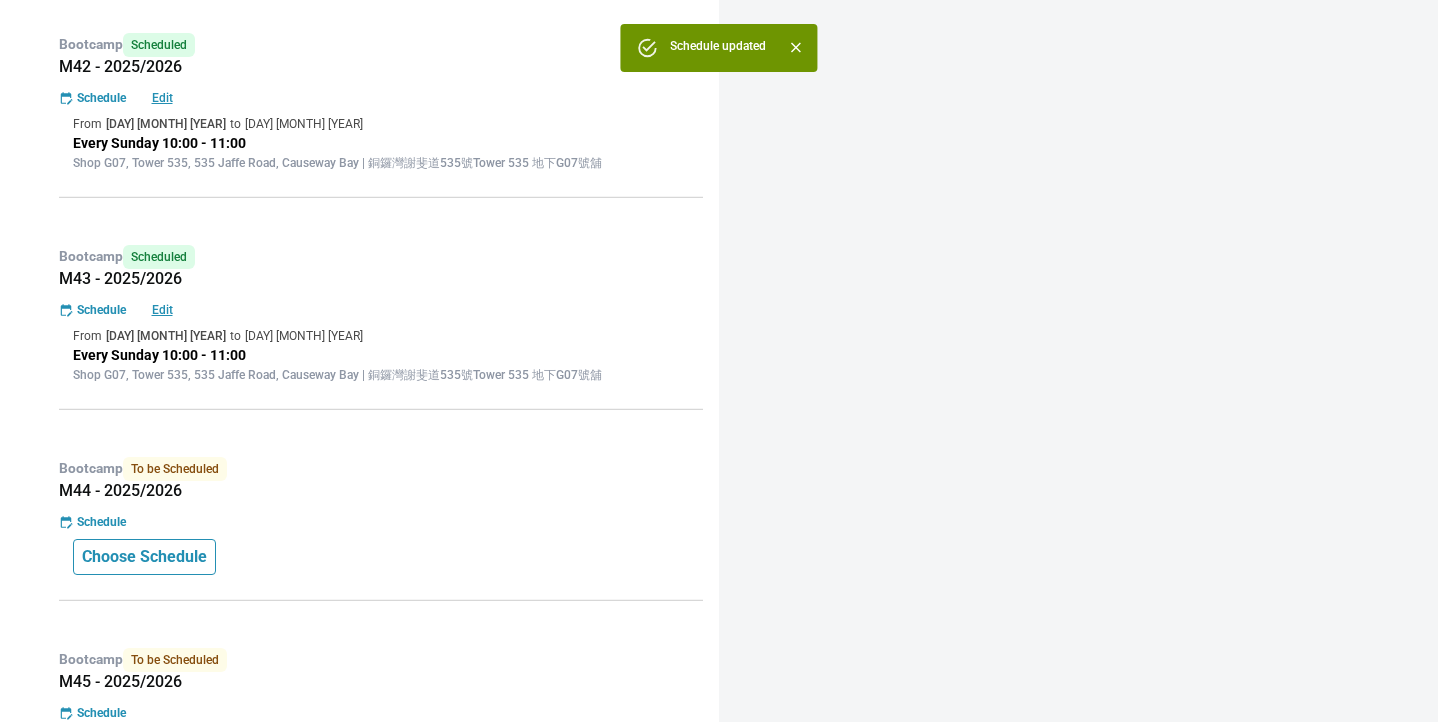 click on "Choose Schedule" at bounding box center (144, 557) 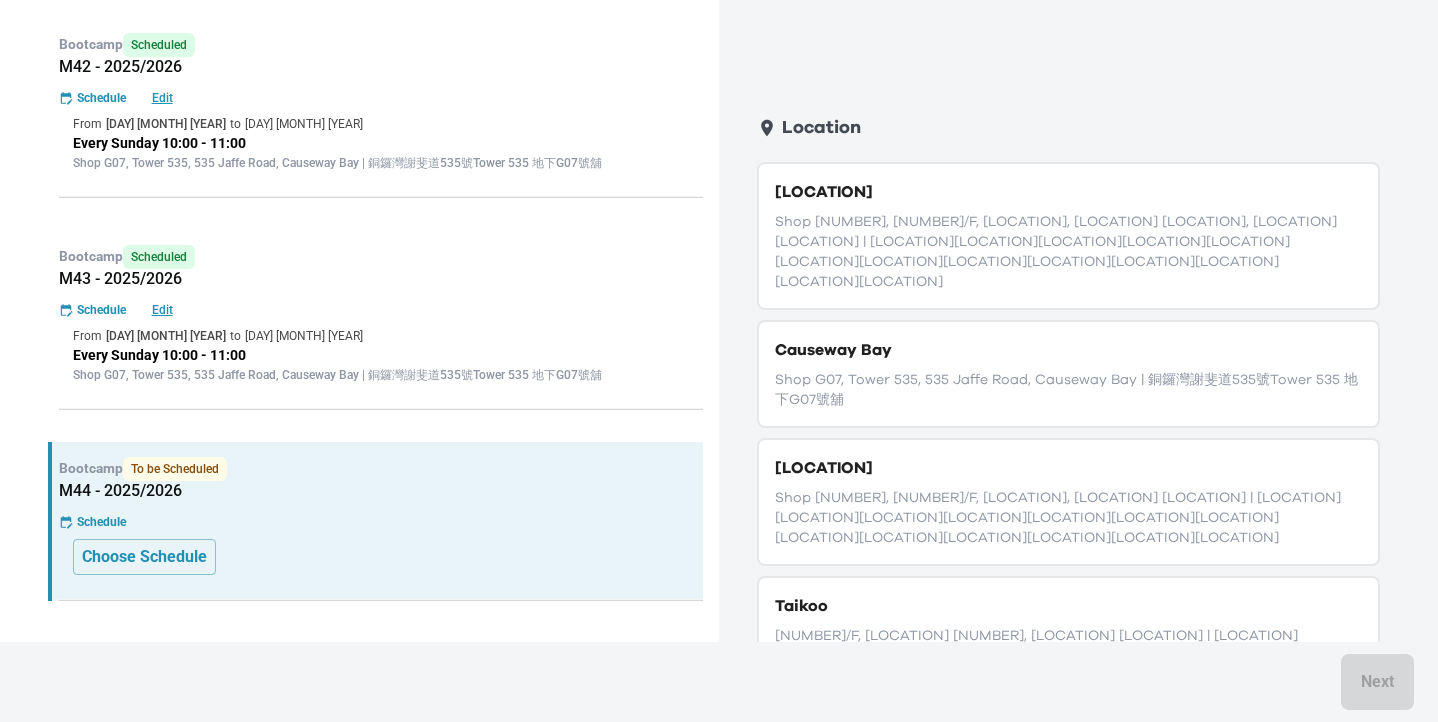 click on "Causeway Bay" at bounding box center [1068, 350] 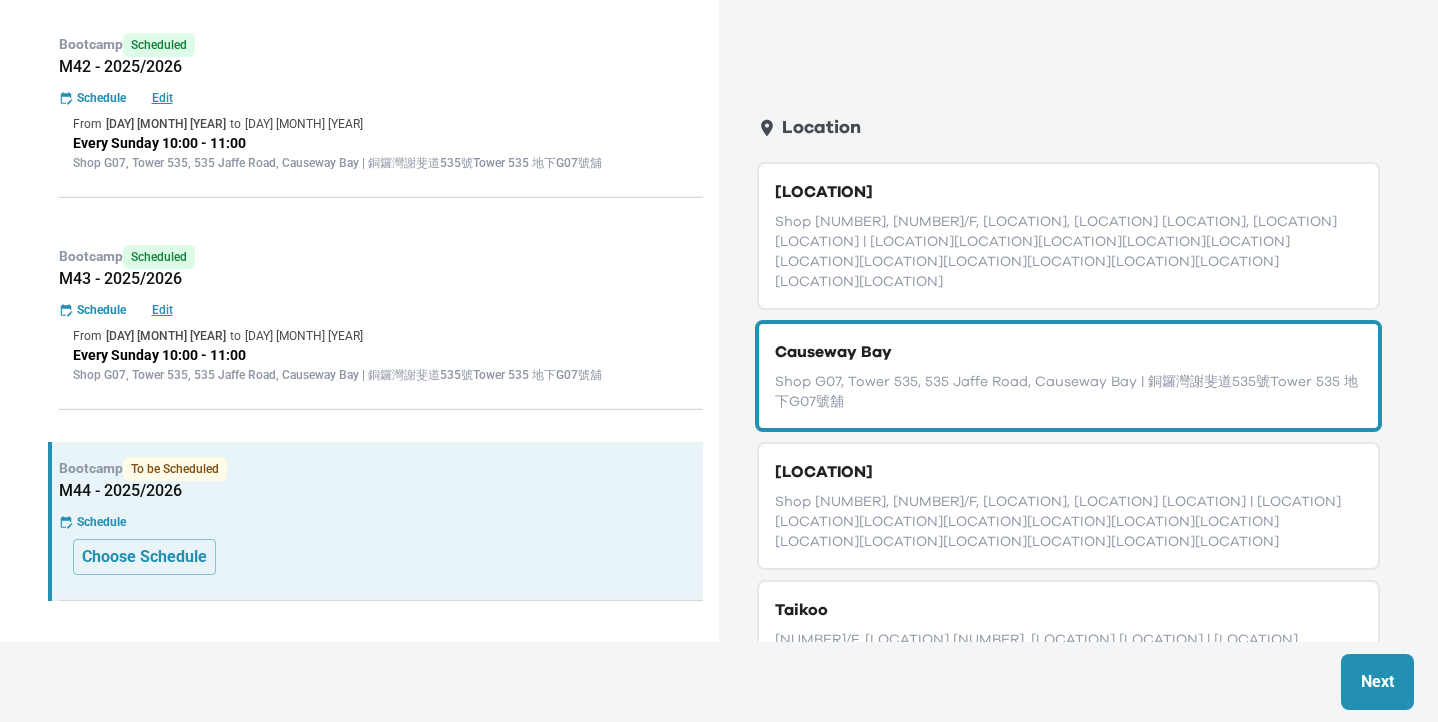 click on "Next" at bounding box center [1377, 682] 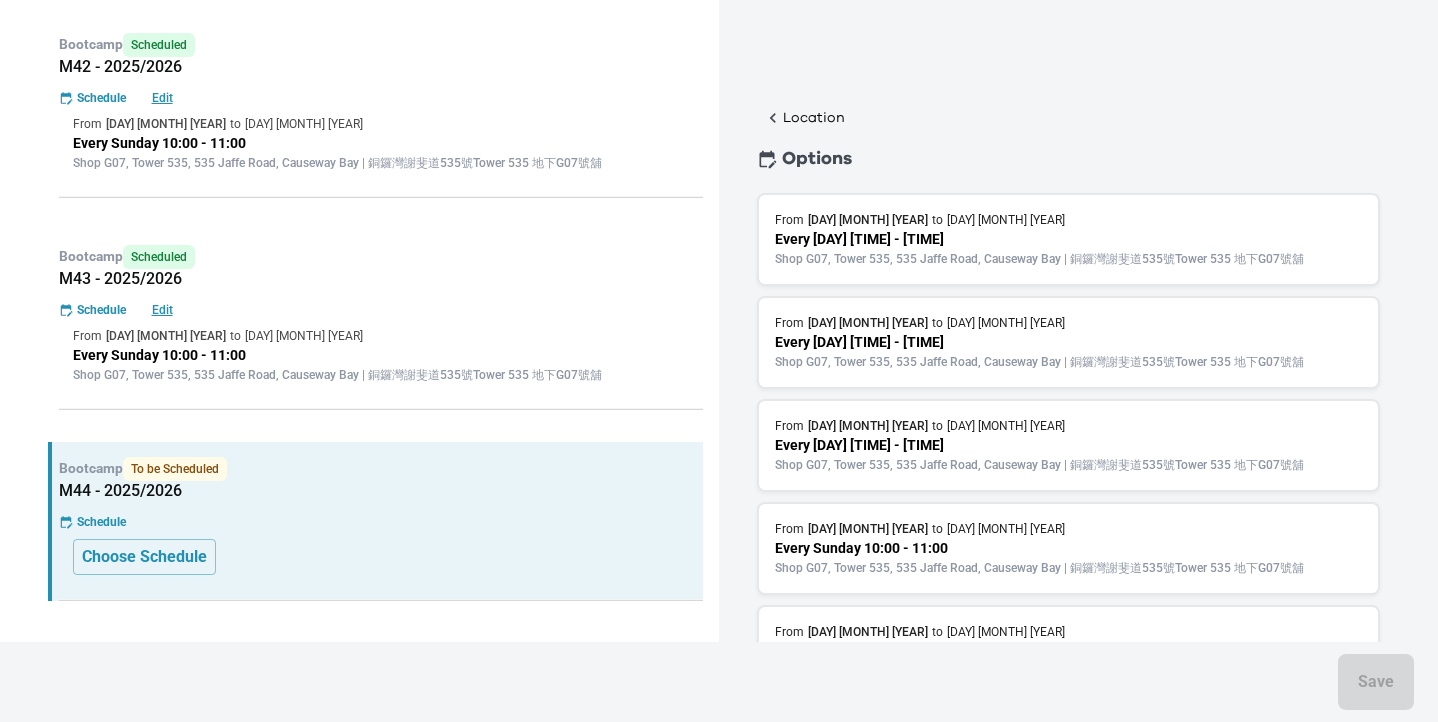 scroll, scrollTop: 102, scrollLeft: 0, axis: vertical 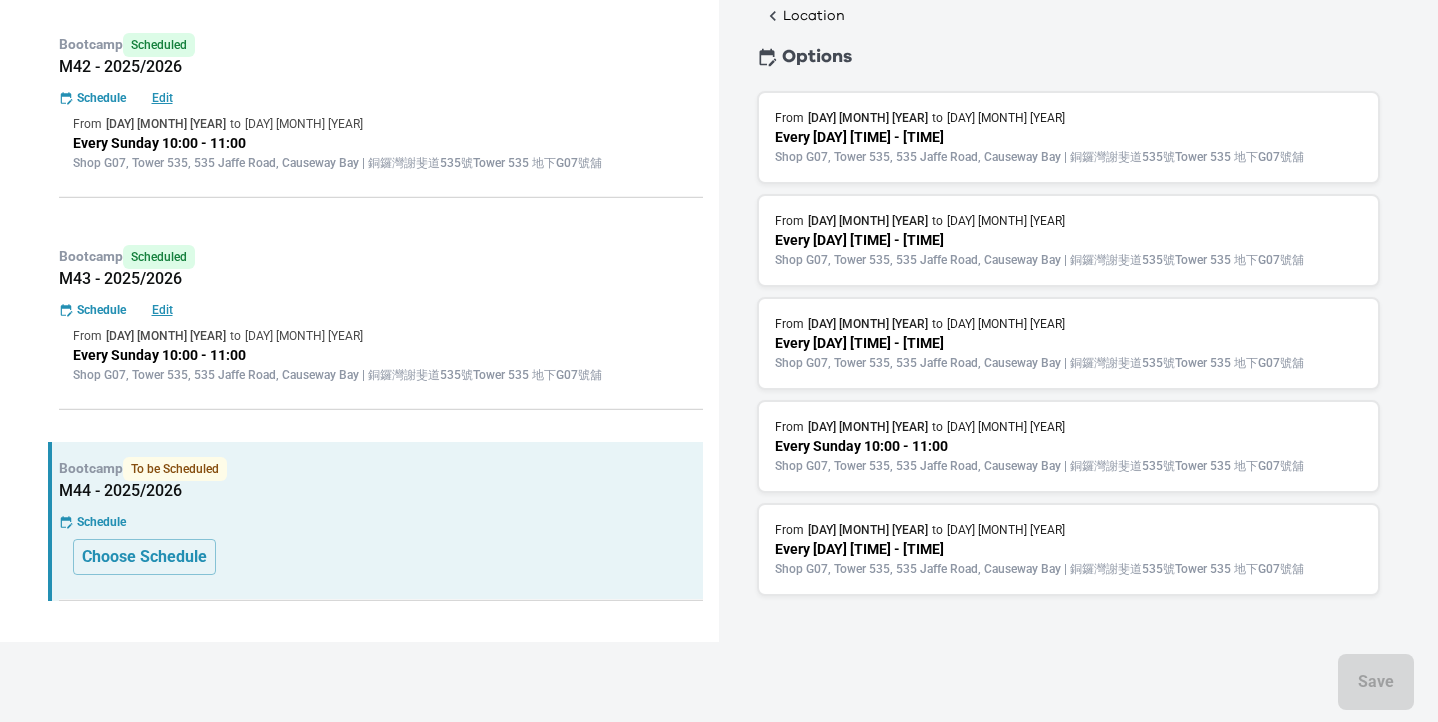 click on "Shop G07, Tower 535, 535 Jaffe Road, Causeway Bay | 銅鑼灣謝斐道535號Tower 535 地下G07號舖" at bounding box center (1068, 466) 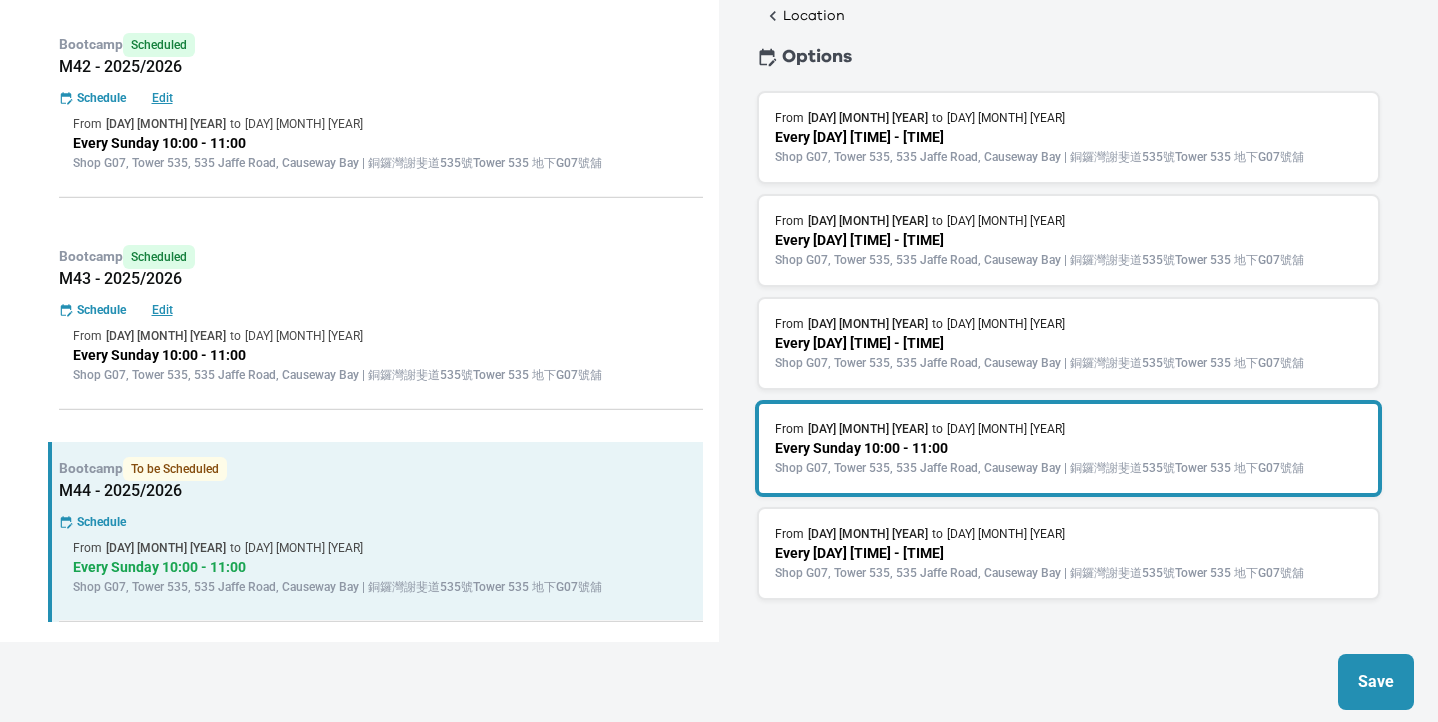 click on "Save" at bounding box center (1376, 682) 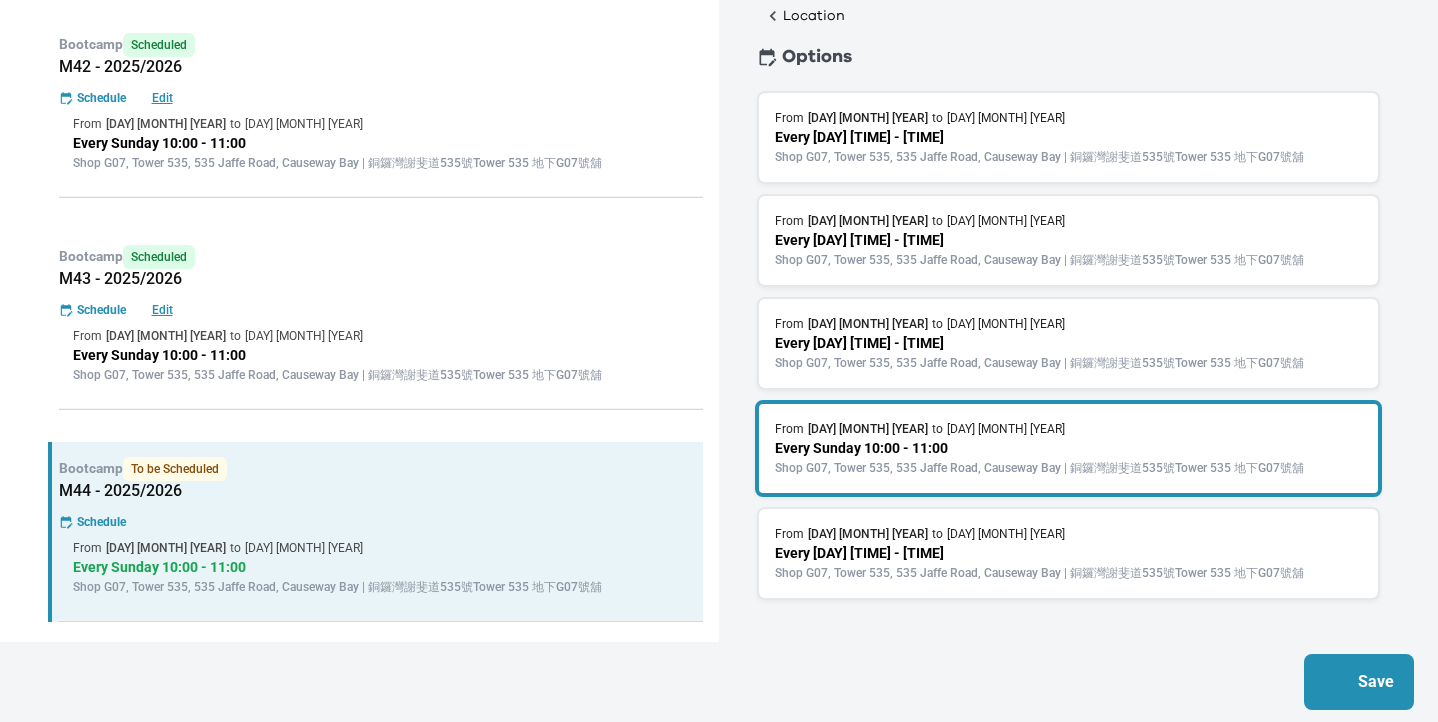 scroll, scrollTop: 0, scrollLeft: 0, axis: both 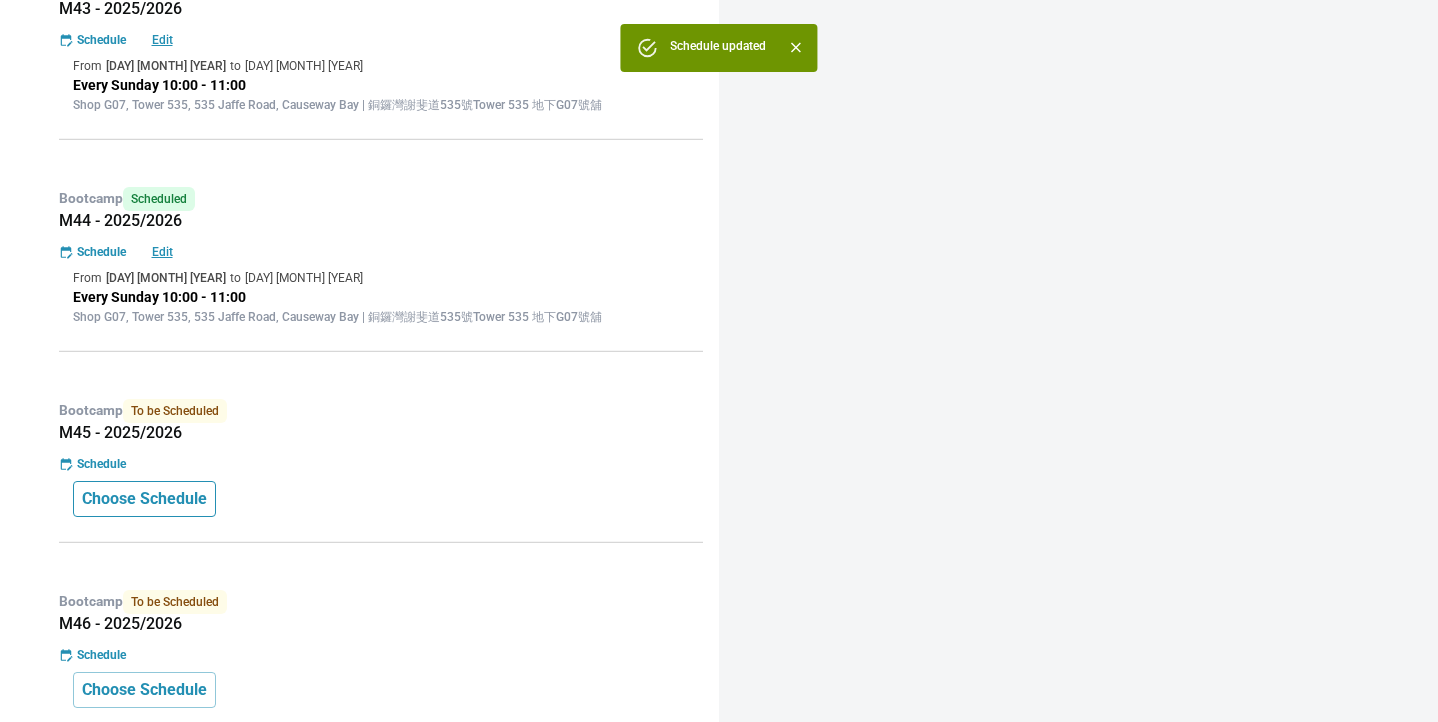 click on "Choose Schedule" at bounding box center [144, 499] 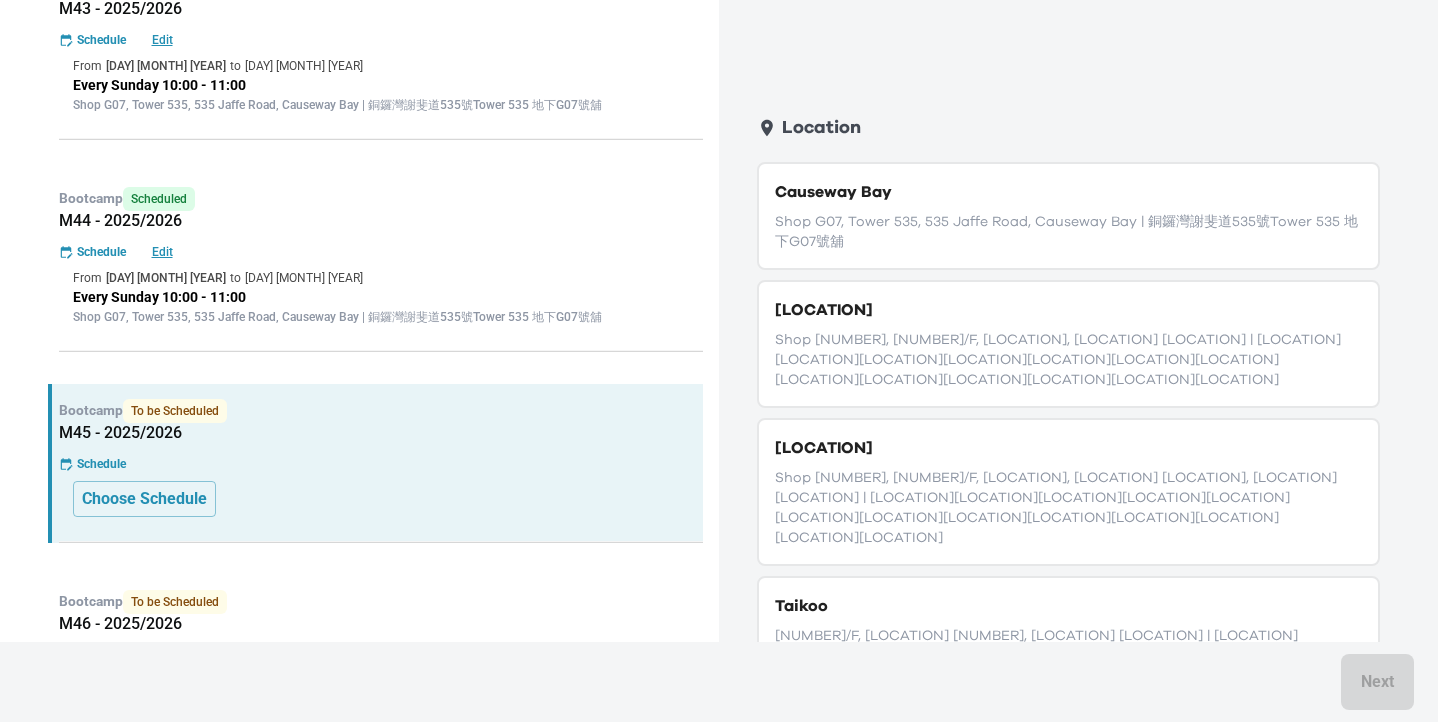 click on "Shop G07, Tower 535, 535 Jaffe Road, Causeway Bay | 銅鑼灣謝斐道535號Tower 535 地下G07號舖" at bounding box center (1068, 232) 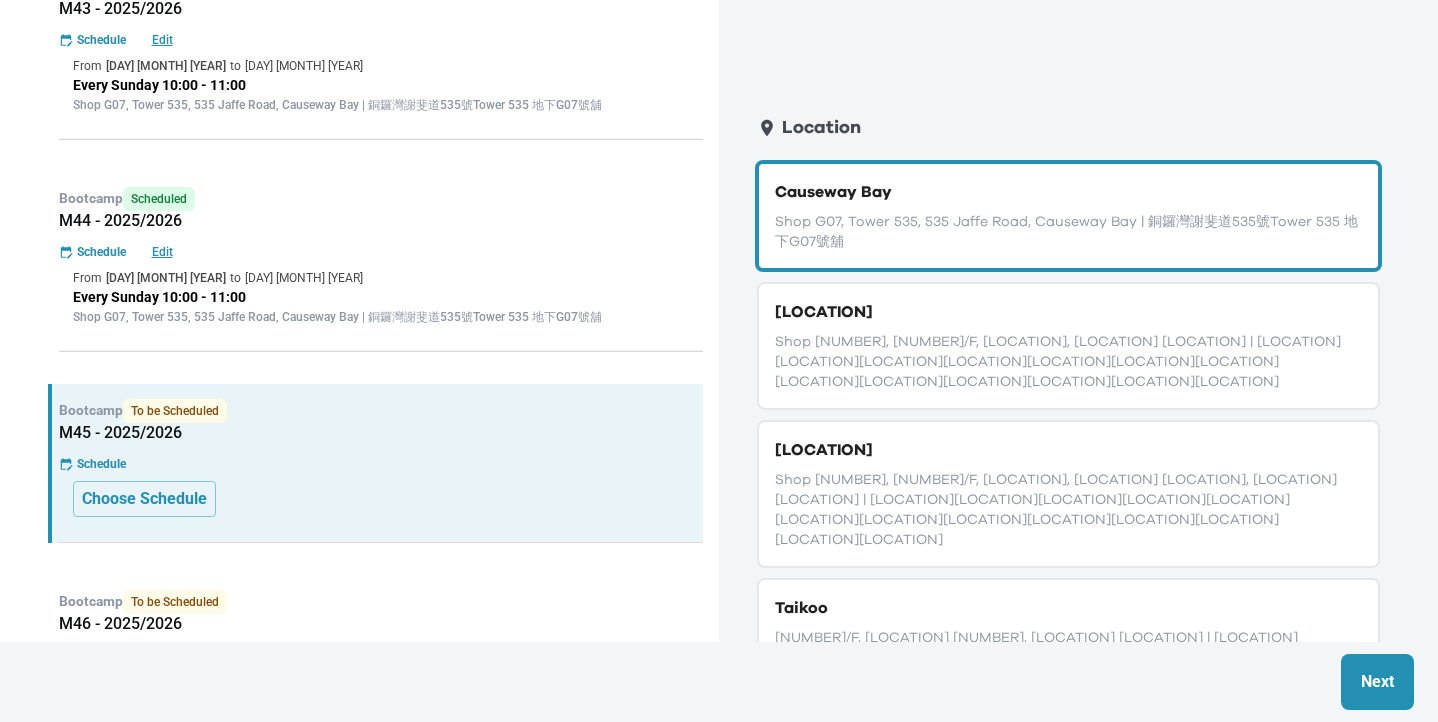 click on "Next" at bounding box center (1377, 682) 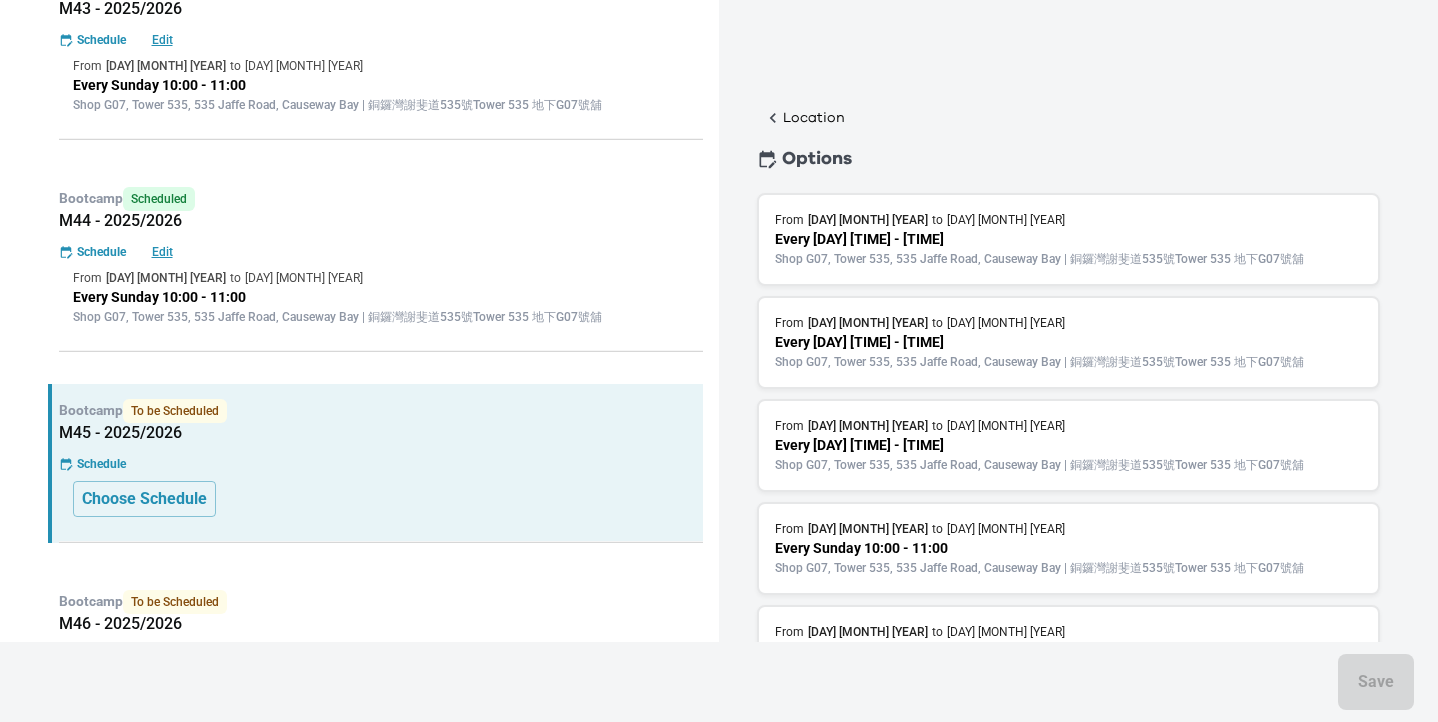 click on "Every Sunday 10:00 - 11:00" at bounding box center [1068, 548] 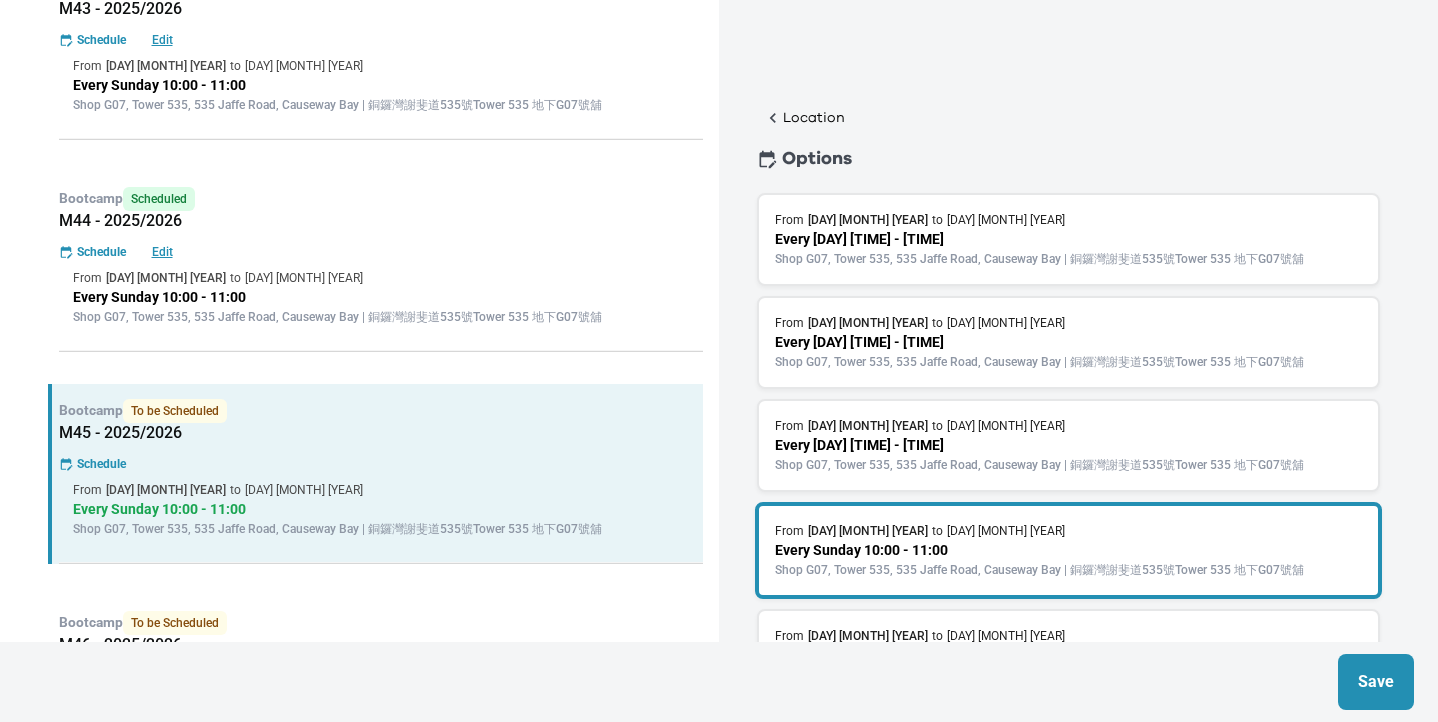 click on "Save" at bounding box center [1376, 682] 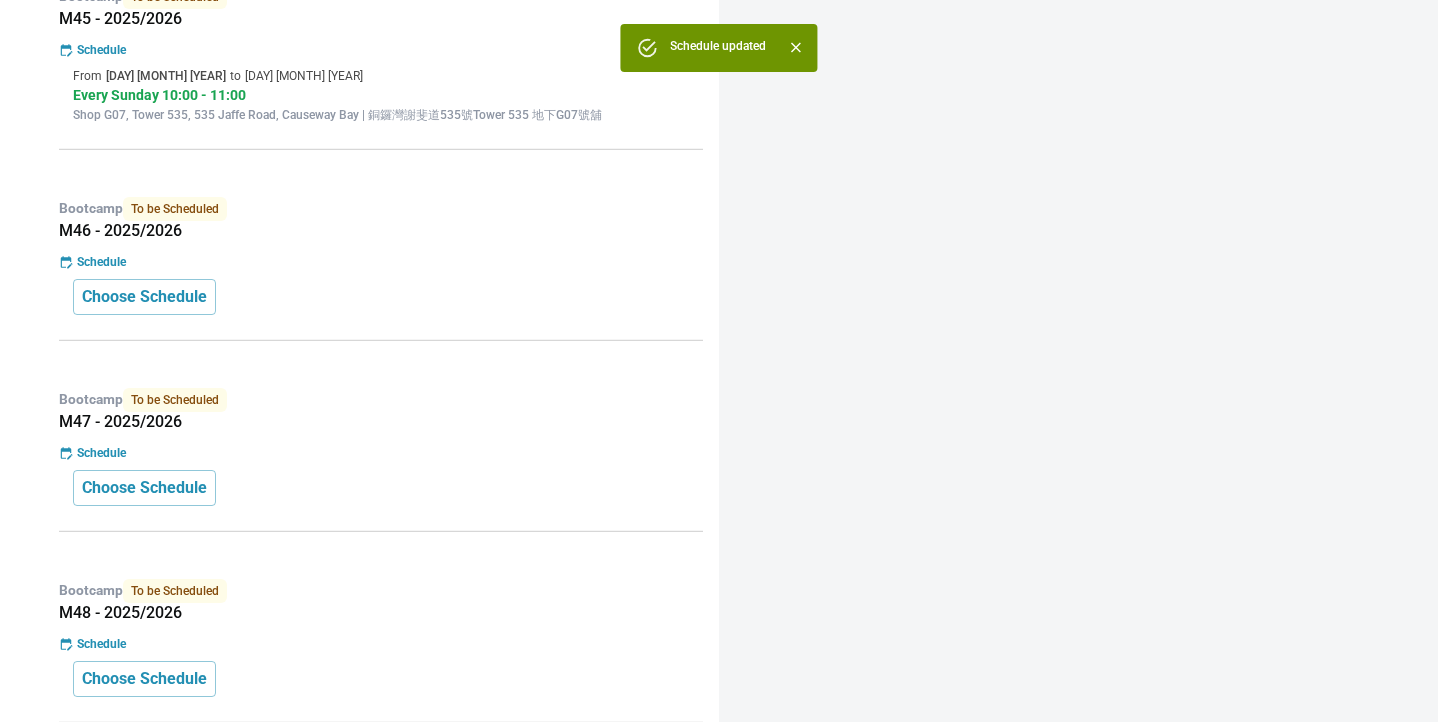 scroll, scrollTop: 1618, scrollLeft: 0, axis: vertical 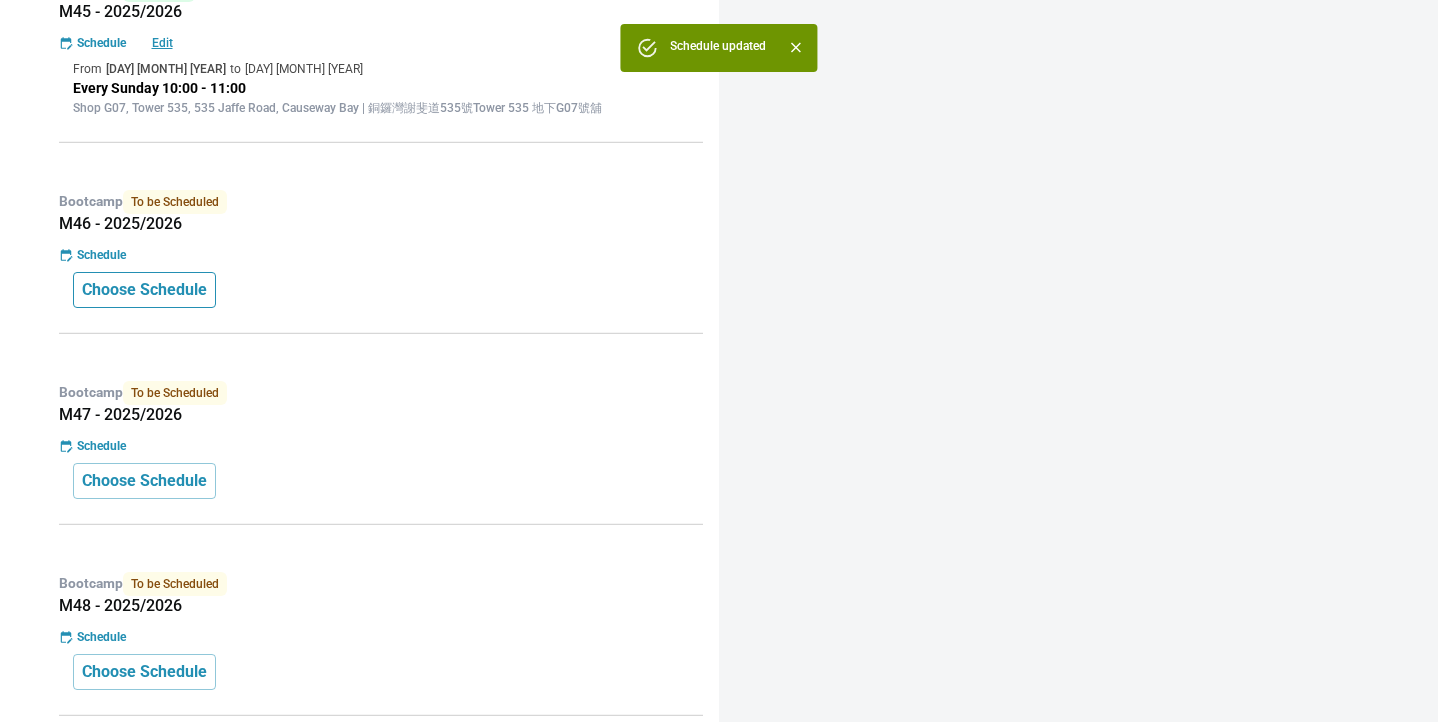click on "Choose Schedule" at bounding box center (144, 290) 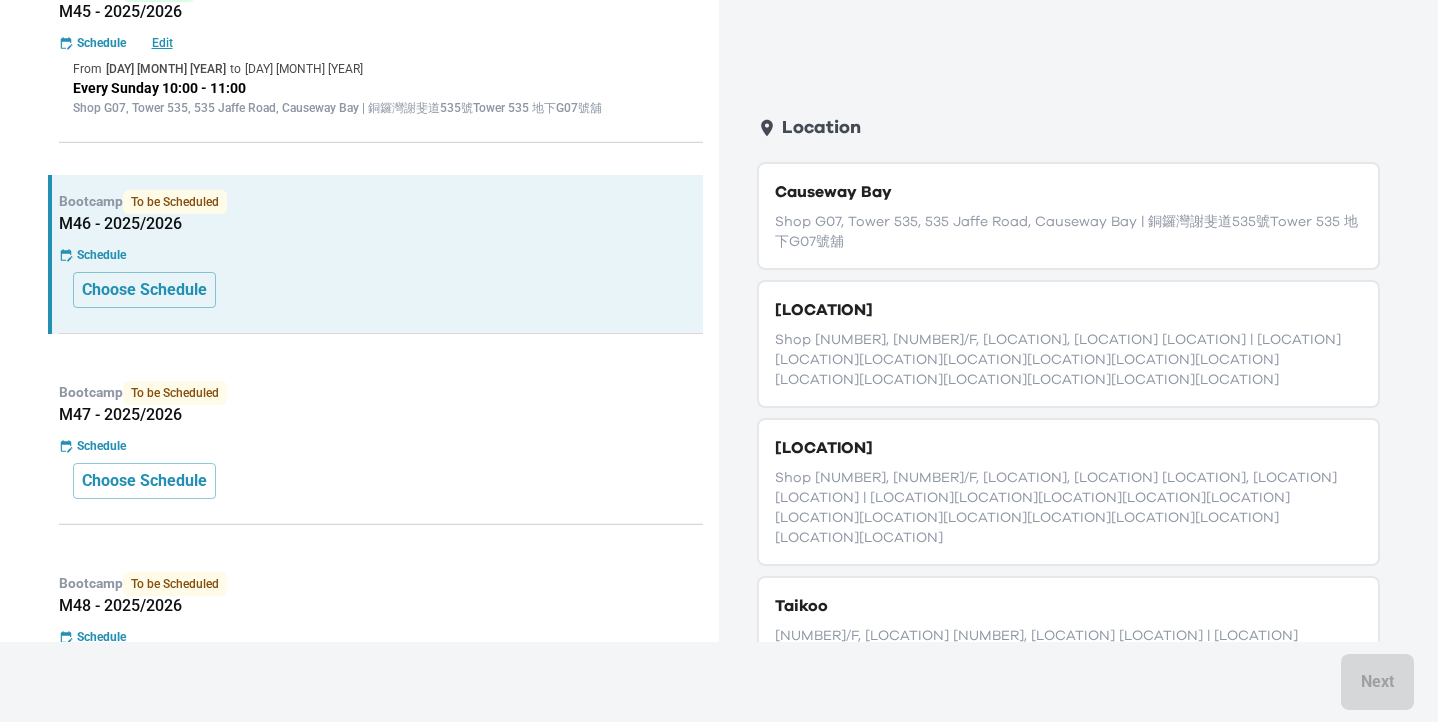 click on "Shop G07, Tower 535, 535 Jaffe Road, Causeway Bay | 銅鑼灣謝斐道535號Tower 535 地下G07號舖" at bounding box center (1068, 232) 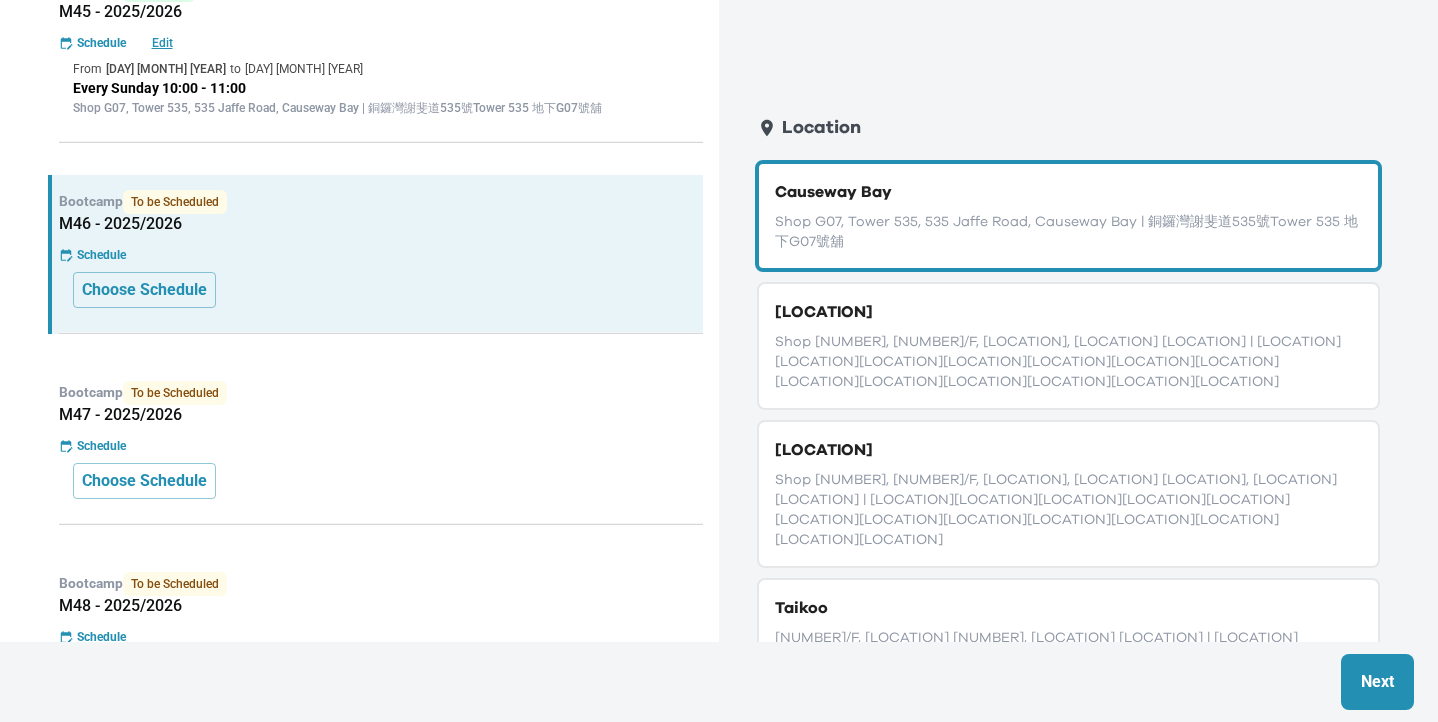 click on "Next" at bounding box center (1377, 682) 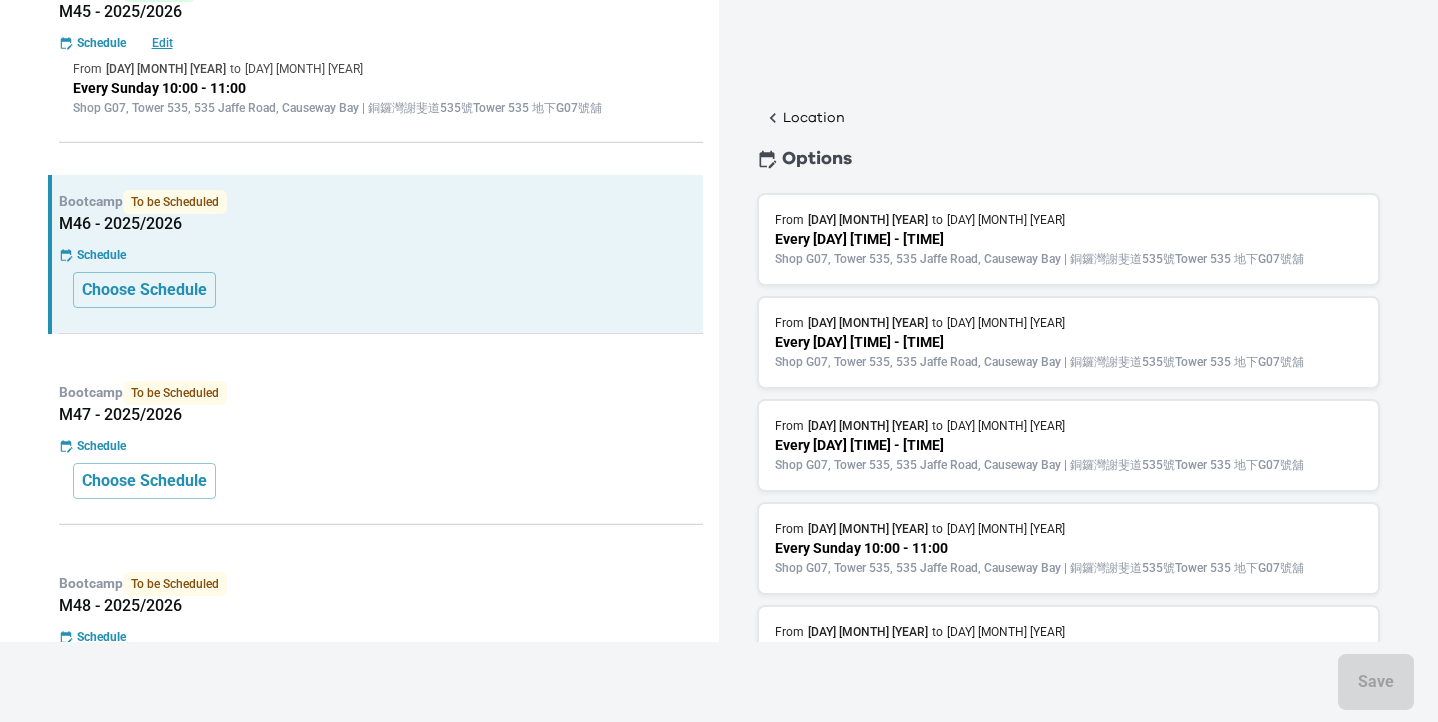 click on "Every Sunday 10:00 - 11:00" at bounding box center (1068, 548) 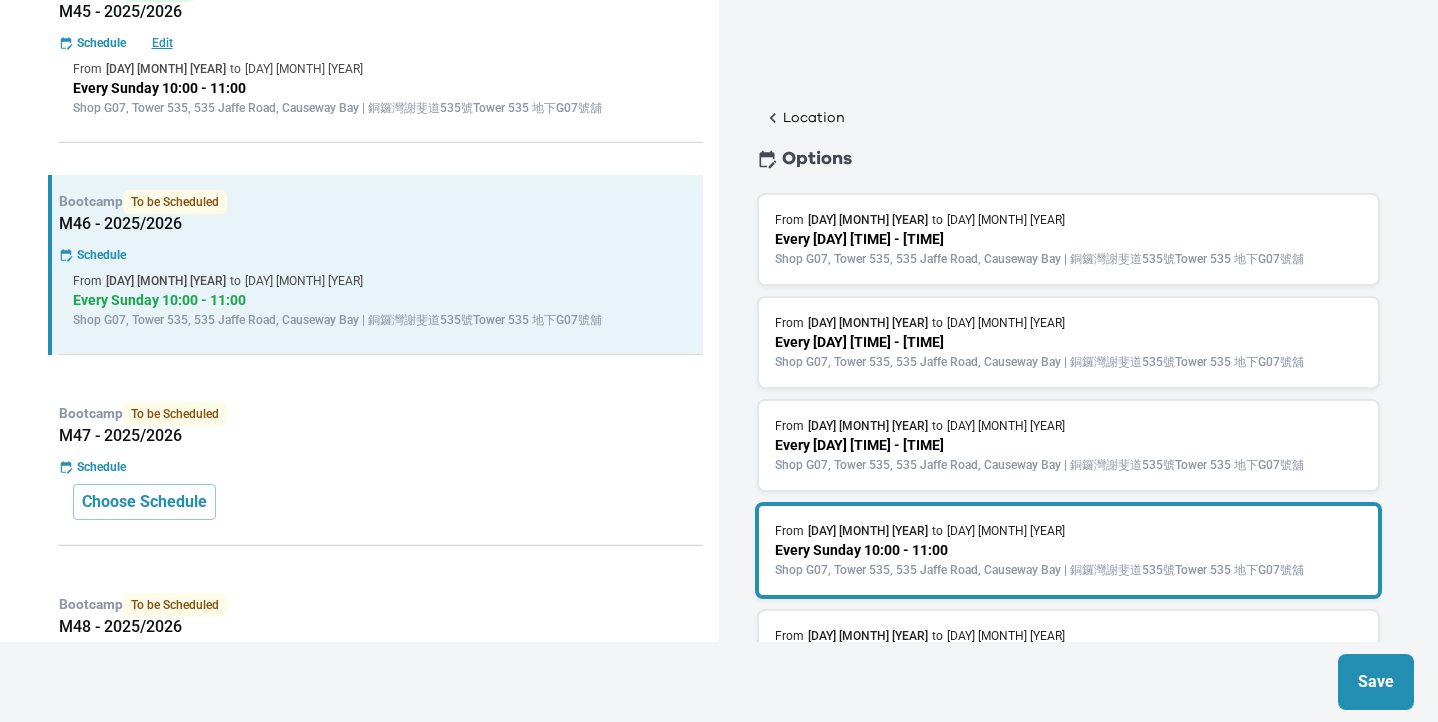 click on "Save" at bounding box center (1376, 682) 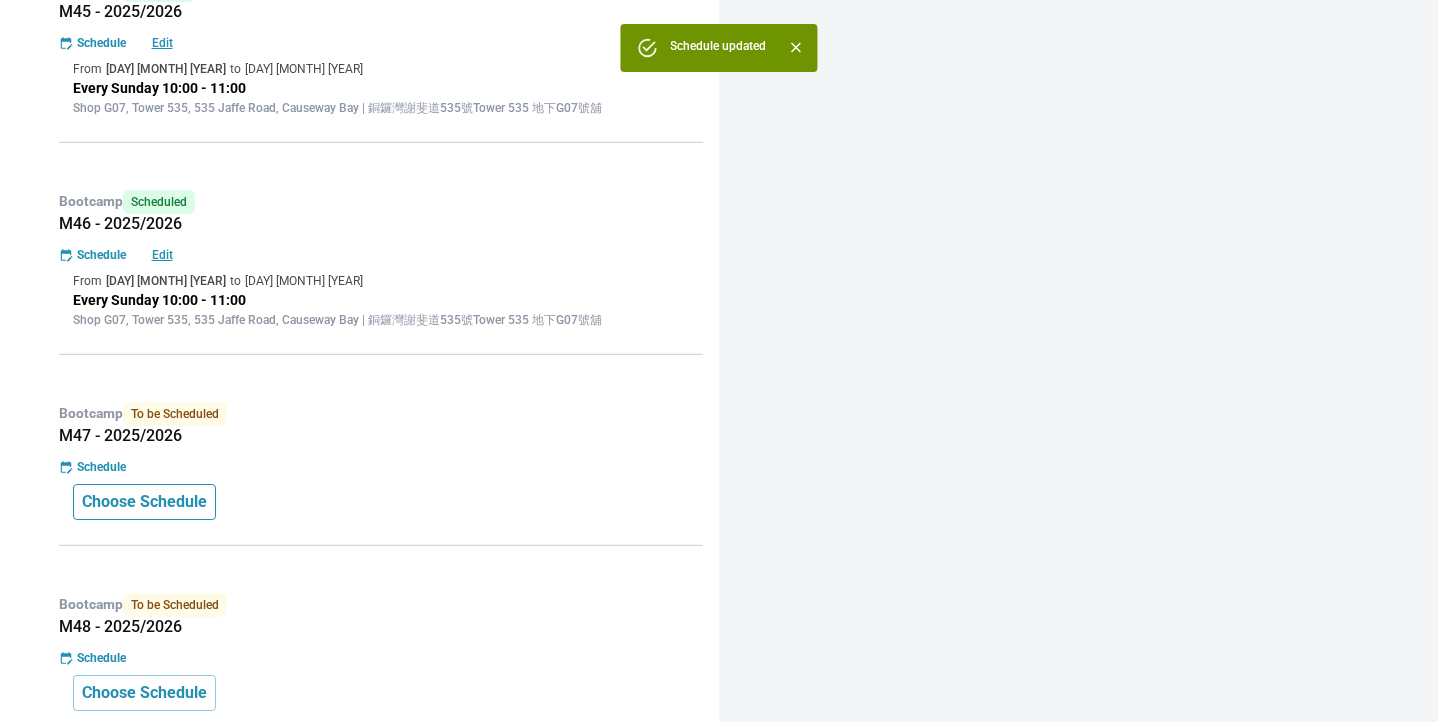 click on "Choose Schedule" at bounding box center [144, 502] 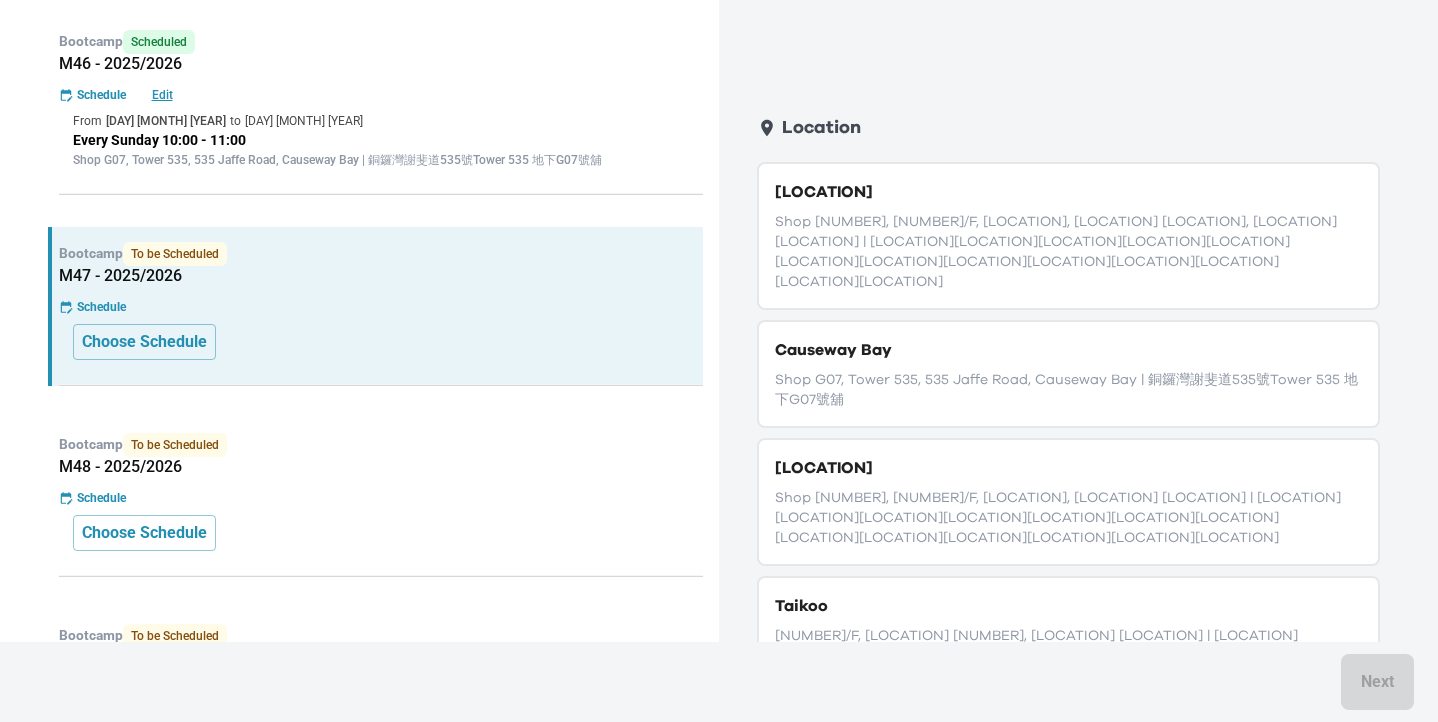scroll, scrollTop: 1784, scrollLeft: 0, axis: vertical 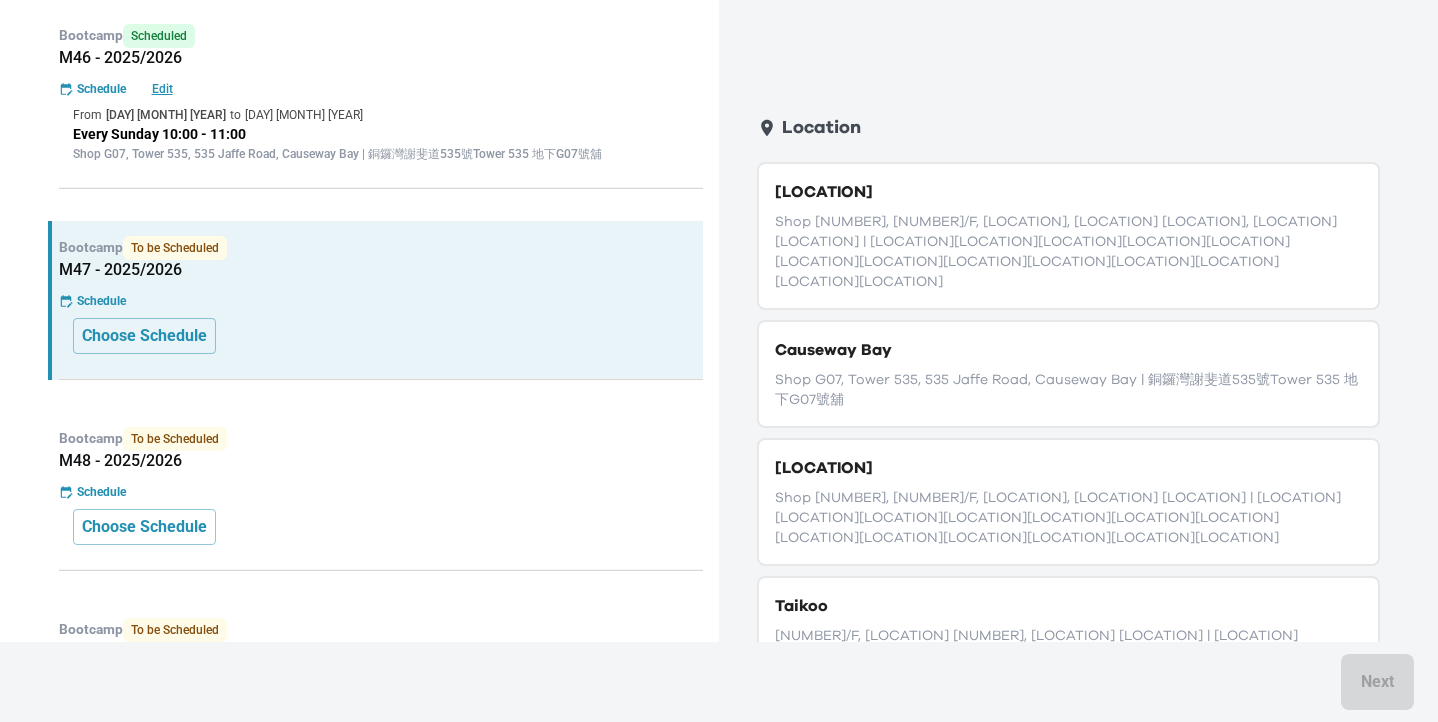click on "Causeway Bay" at bounding box center [1068, 350] 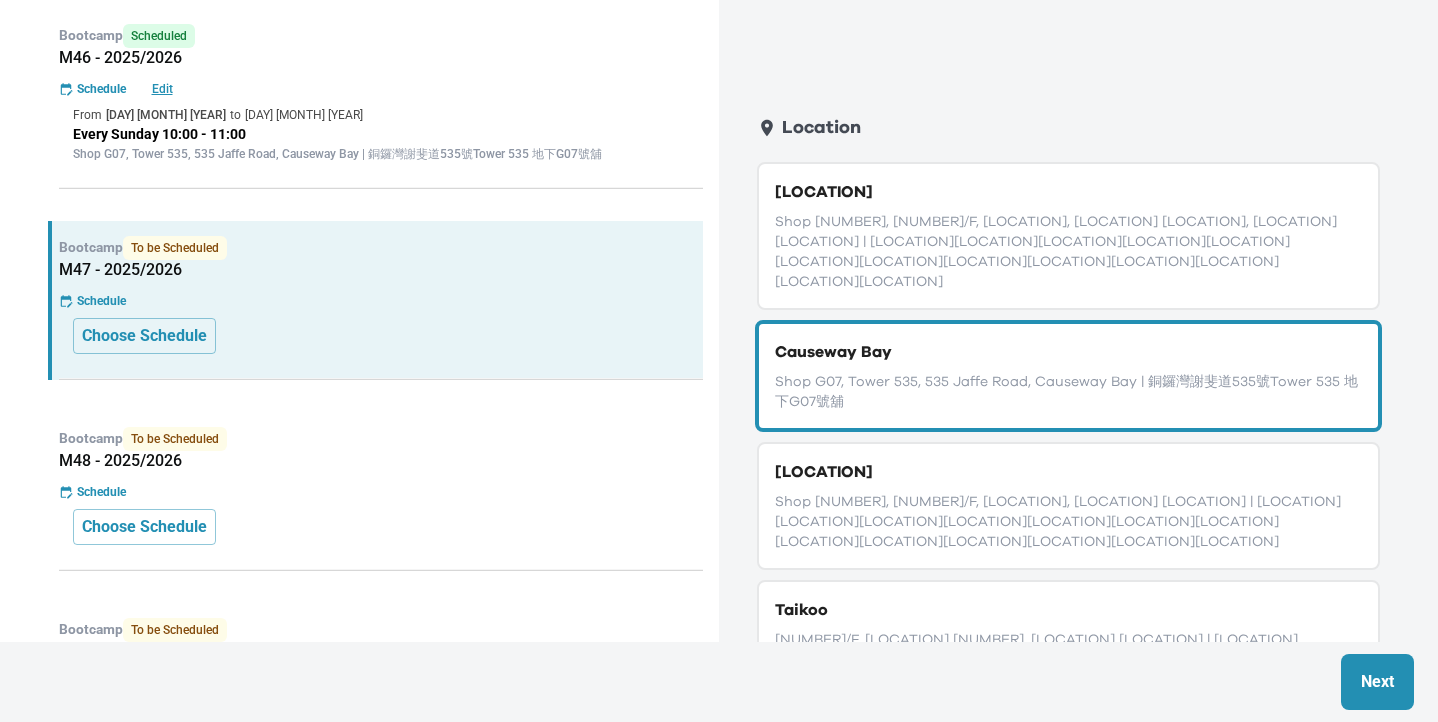 click on "Next" at bounding box center (1377, 682) 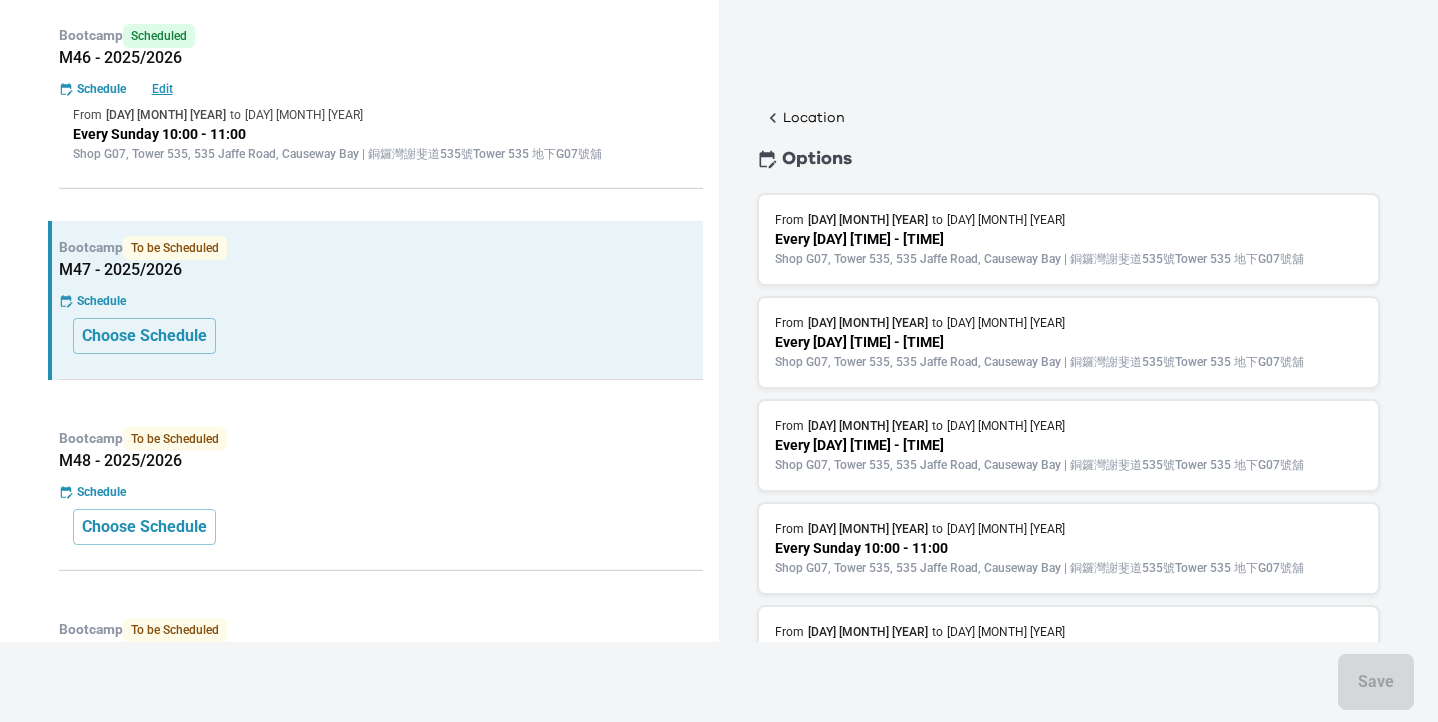 click on "From [DAY] [MONTH] [YEAR] to [DAY] [MONTH] [YEAR]" at bounding box center [1068, 529] 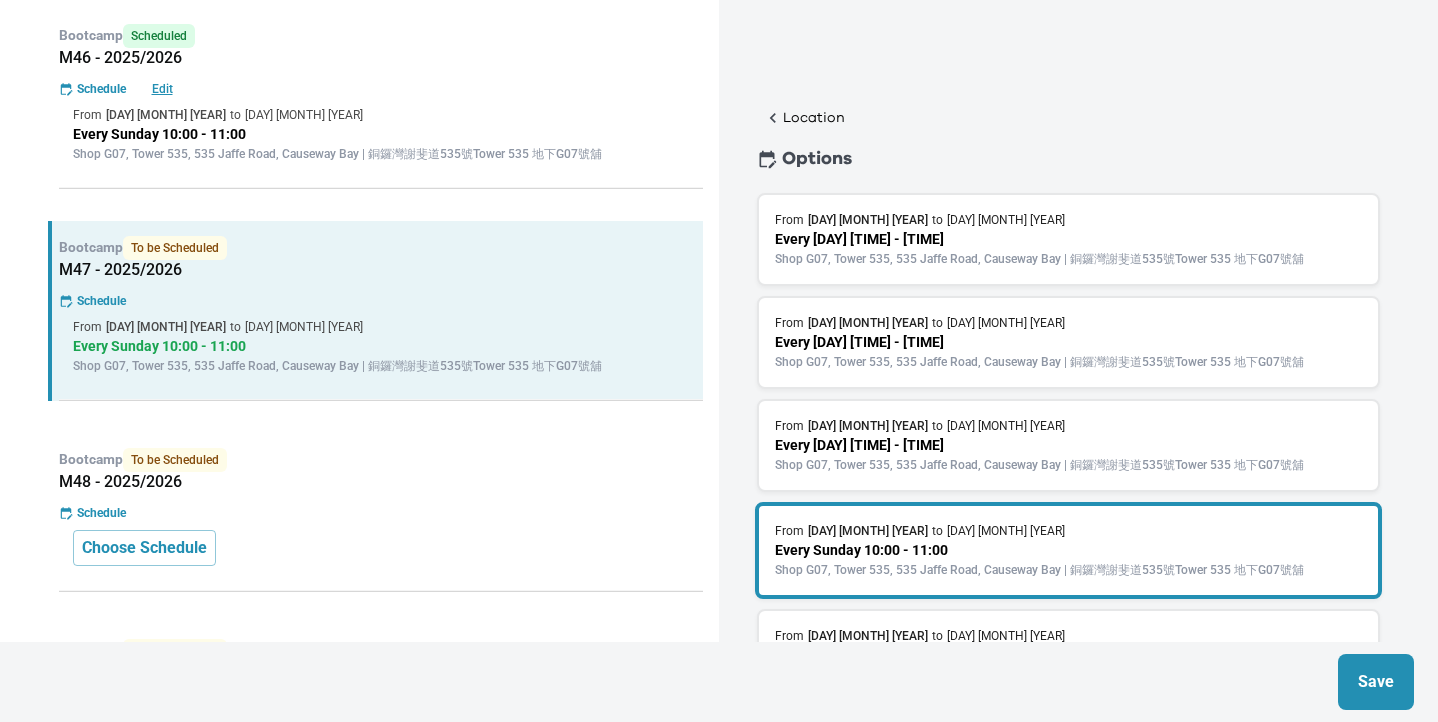 click on "Save" at bounding box center [1376, 682] 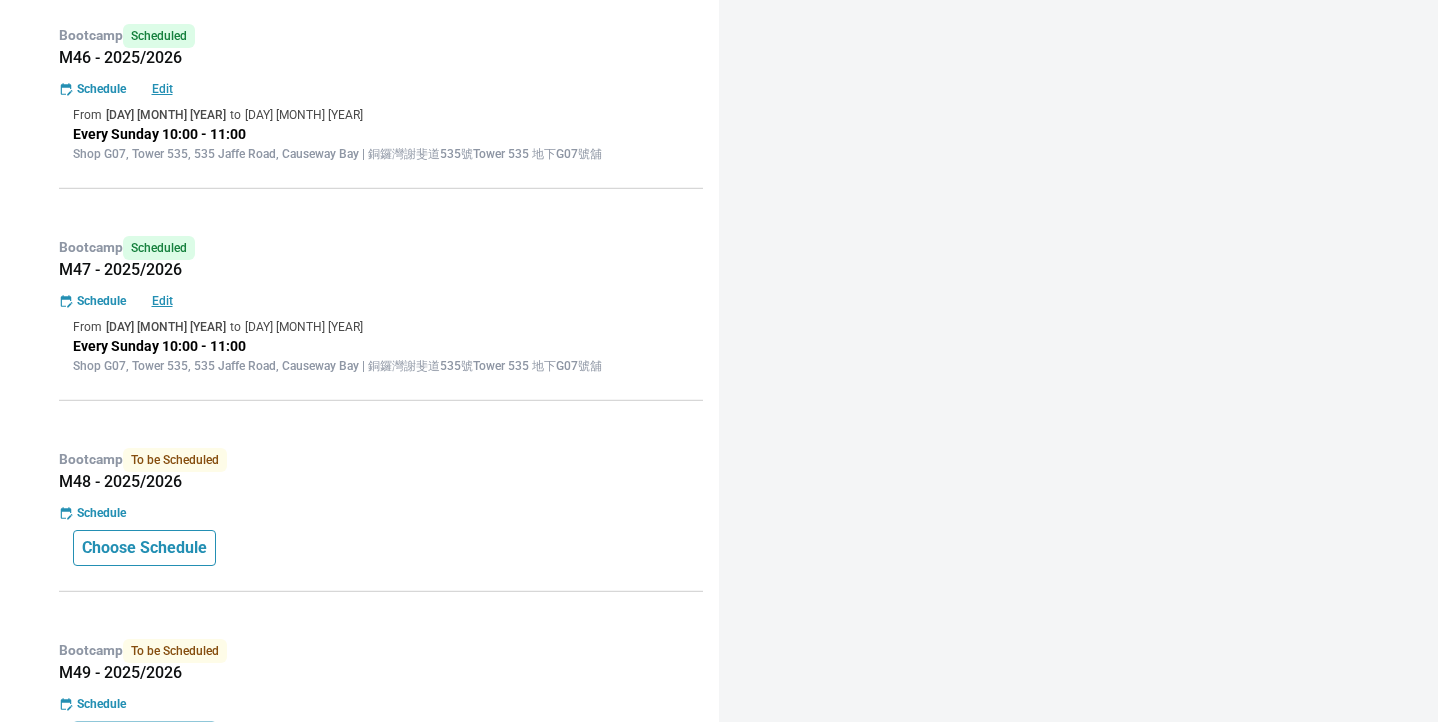 click on "Choose Schedule" at bounding box center [144, 548] 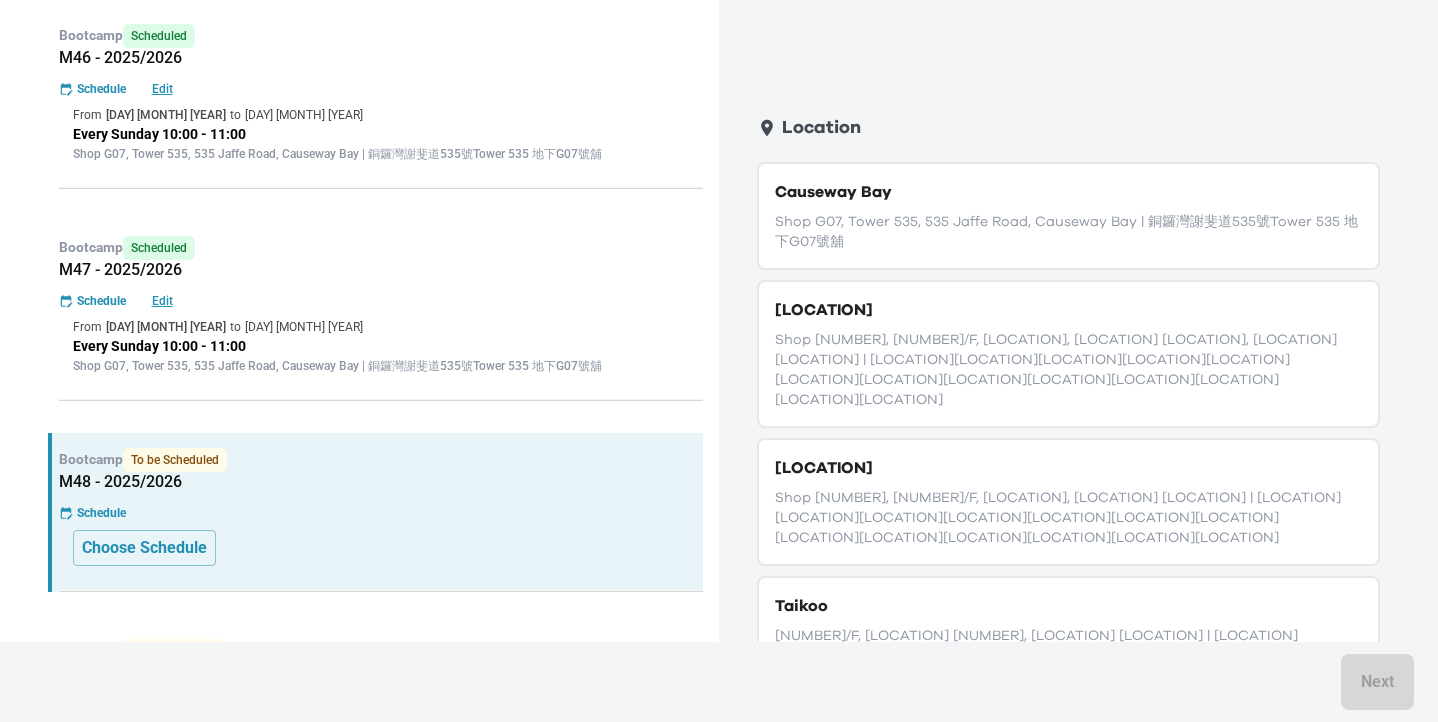 click on "Shop [LETTER][NUMBER], [LOCATION][LOCATION], [LOCATION] [LOCATION], [LOCATION] [LOCATION] | [LOCATION][LOCATION][LOCATION][LOCATION][LOCATION][LOCATION][LOCATION][LOCATION][LOCATION][LOCATION][LOCATION][LOCATION][LOCATION]" at bounding box center [1068, 216] 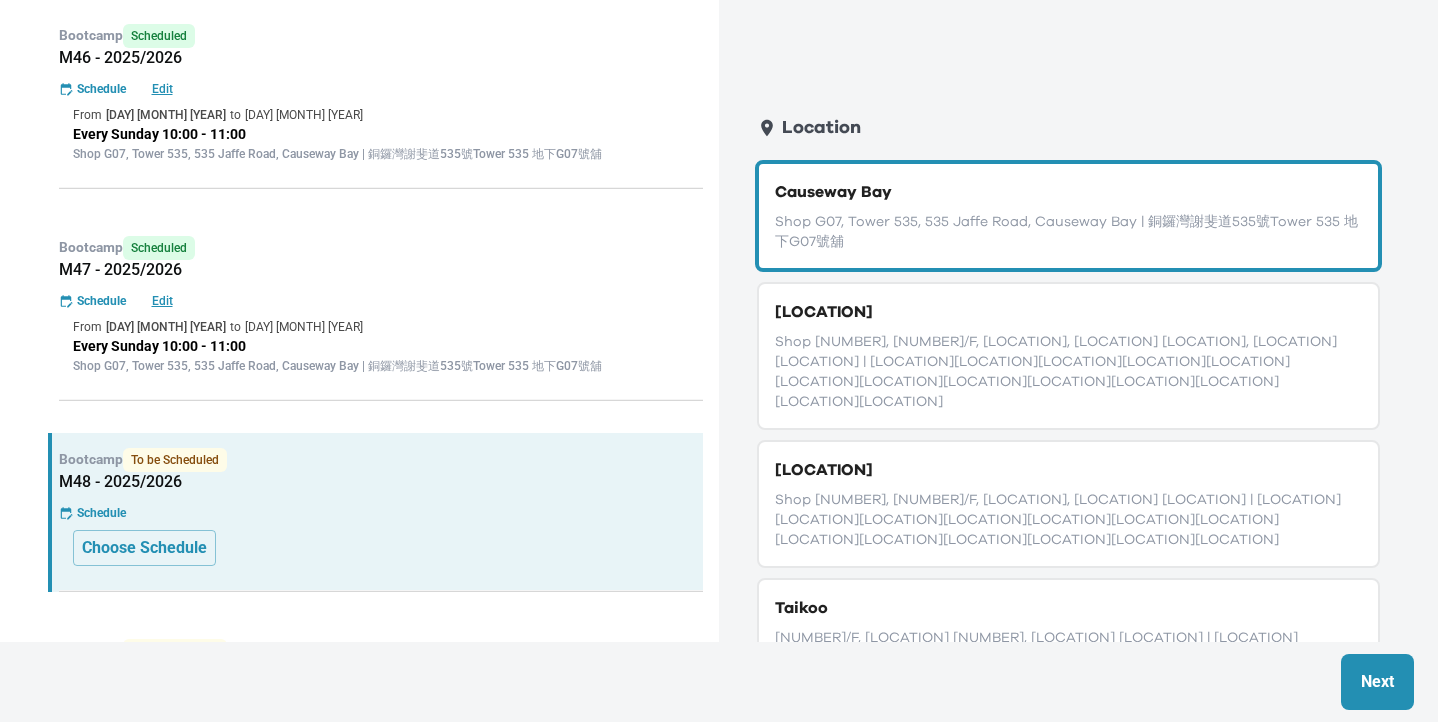 click on "Next" at bounding box center (1377, 682) 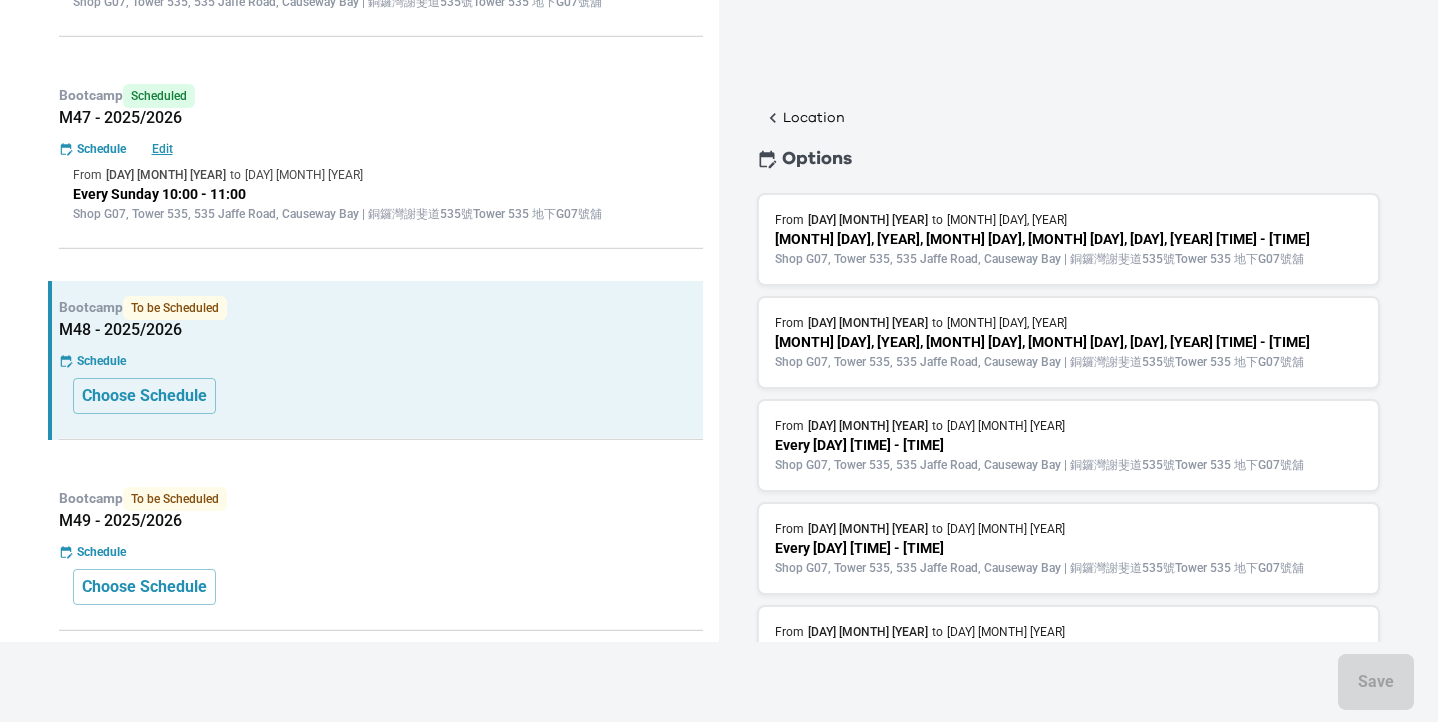 scroll, scrollTop: 1967, scrollLeft: 0, axis: vertical 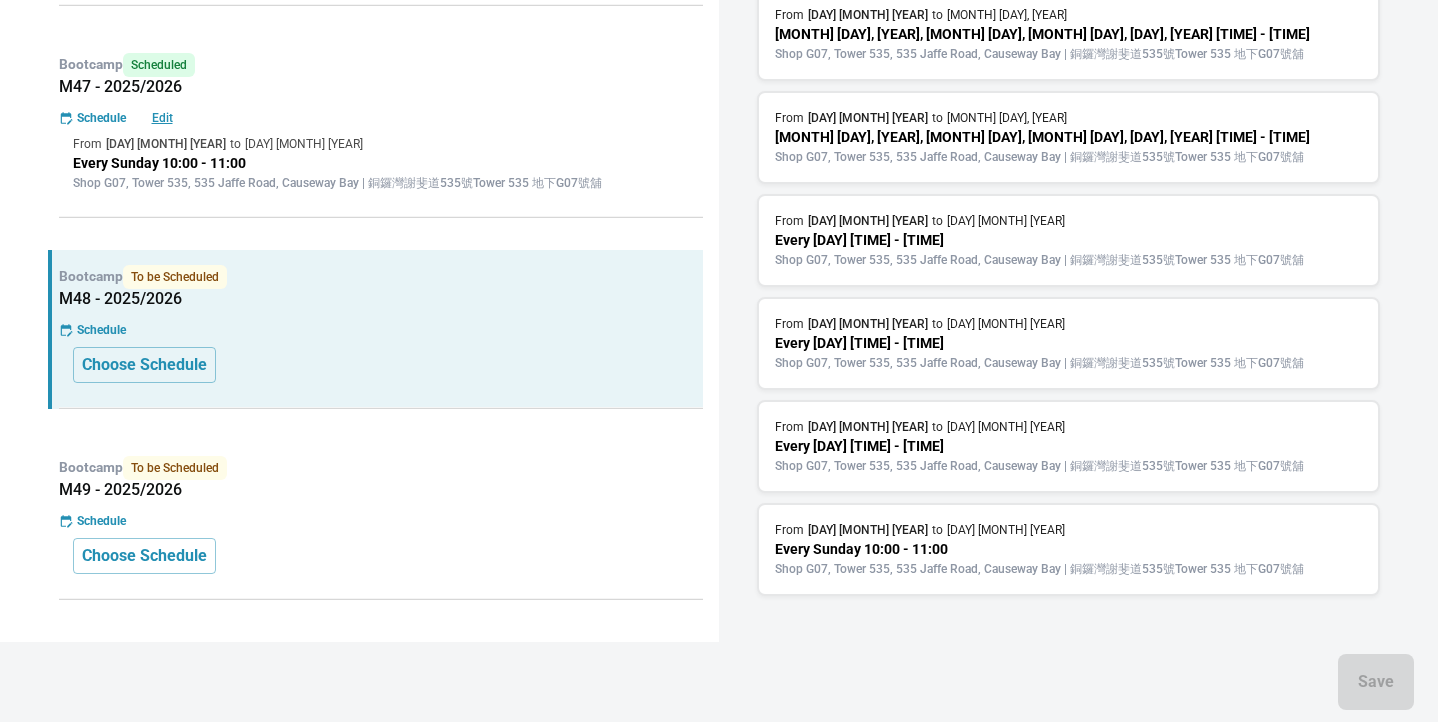click on "[DAY] [MONTH] [YEAR]" at bounding box center (1006, 530) 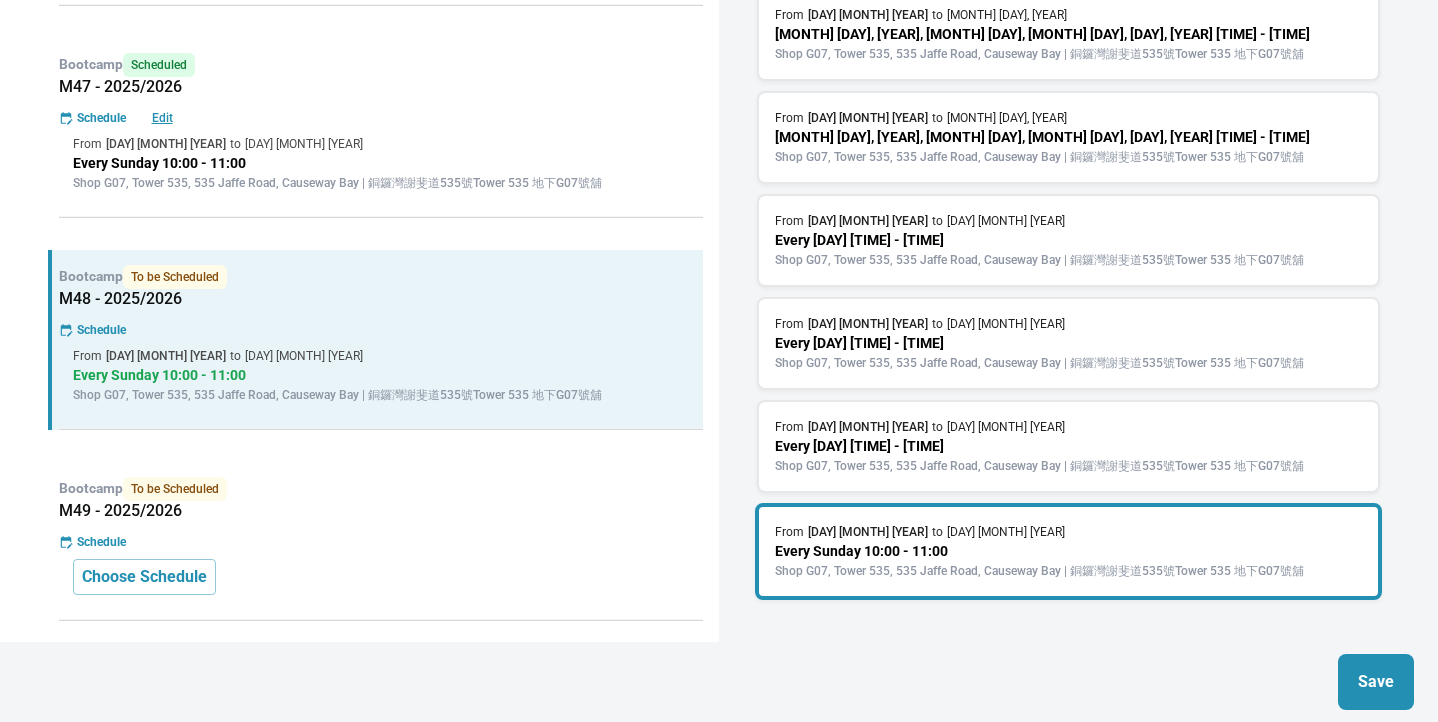 click on "Save" at bounding box center [1376, 682] 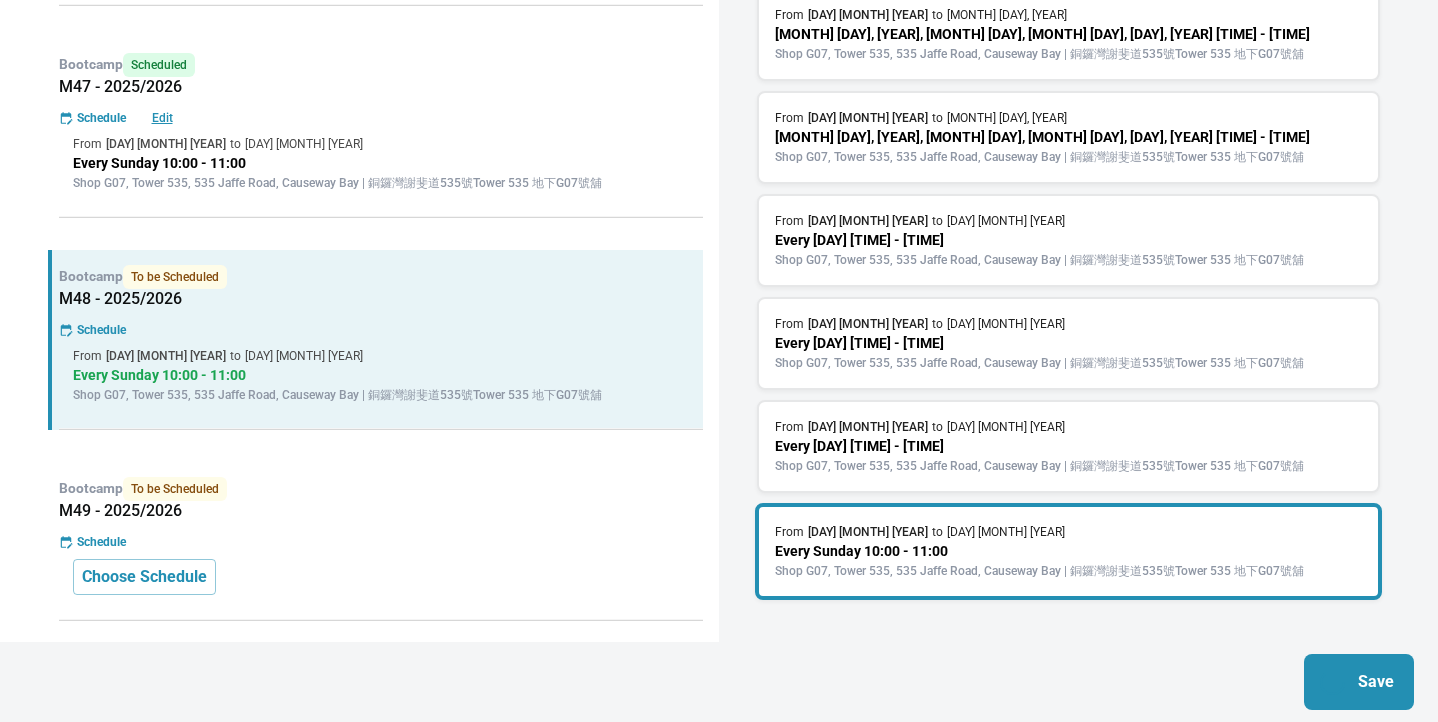 scroll, scrollTop: 0, scrollLeft: 0, axis: both 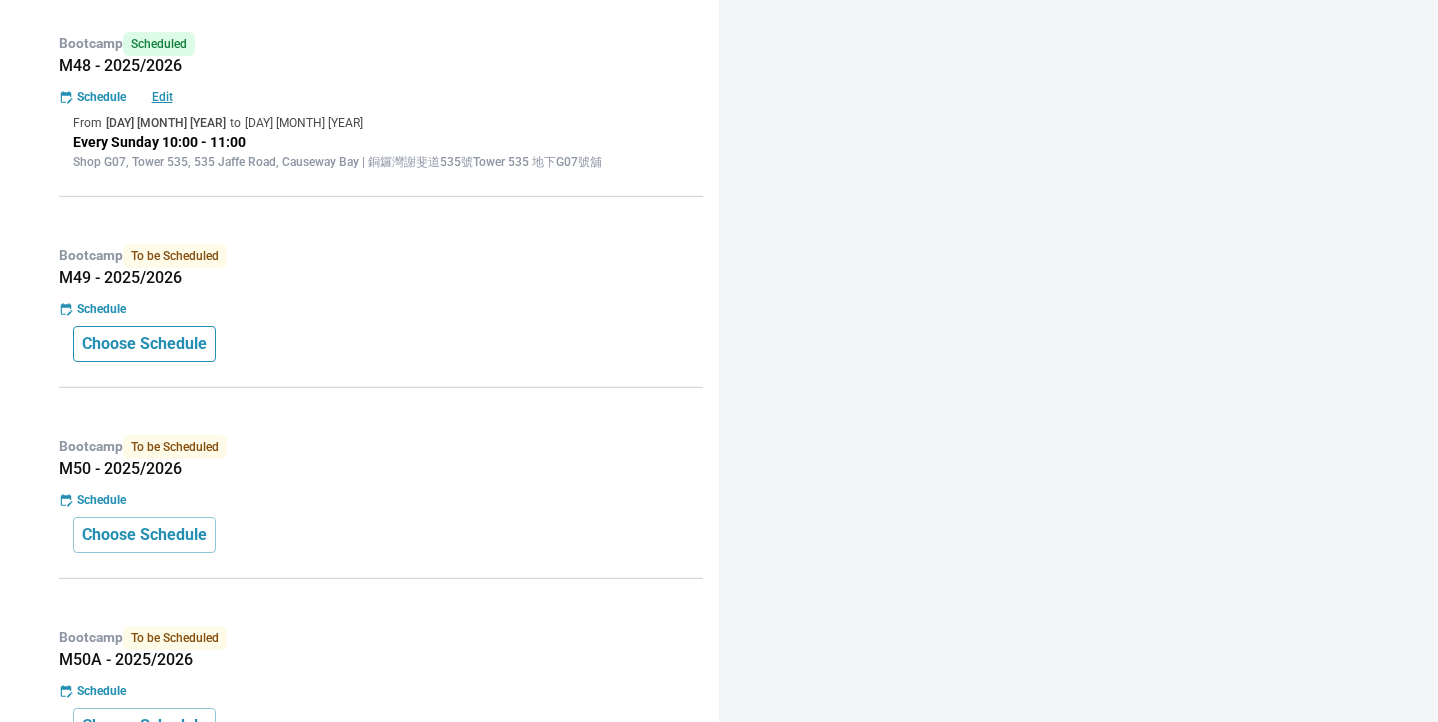 click on "Choose Schedule" at bounding box center (144, 344) 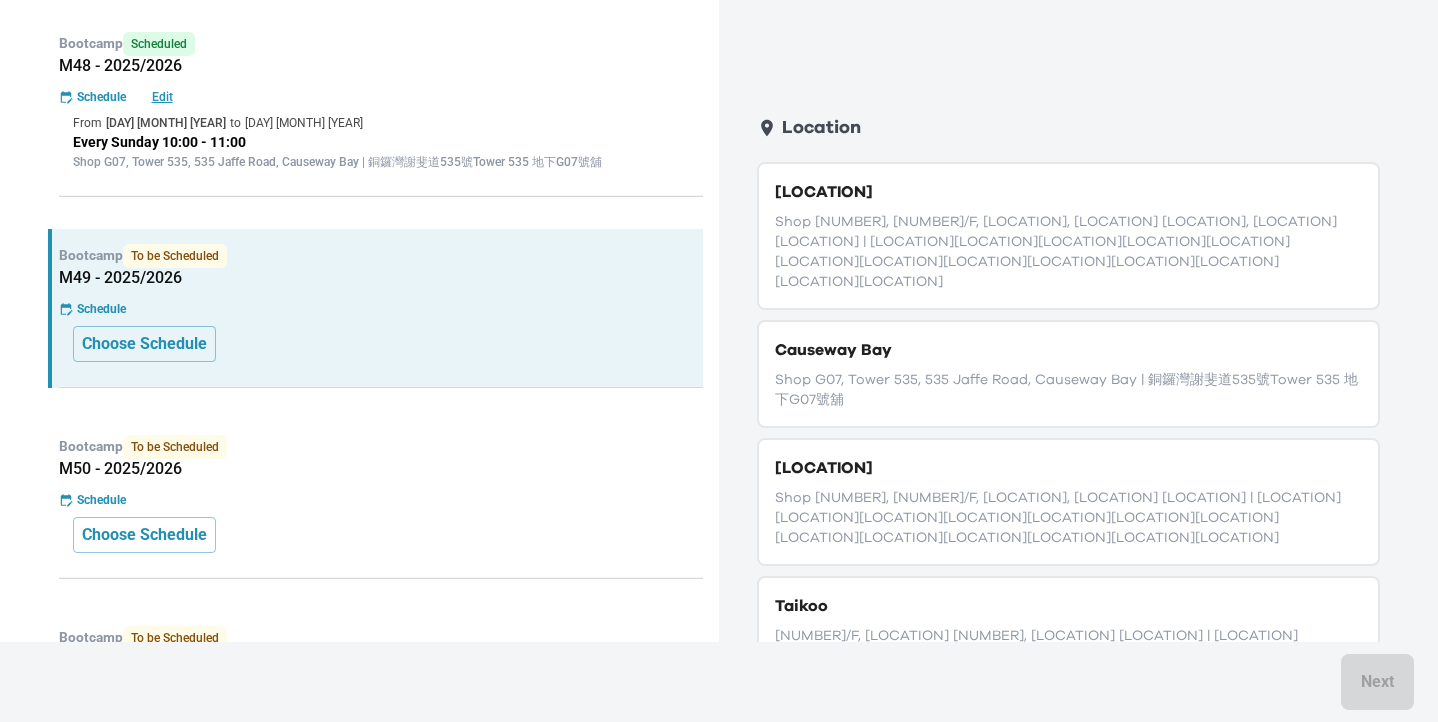 click on "Shop [LETTER][NUMBER], [LOCATION][LOCATION], [LOCATION] [LOCATION], [LOCATION] [LOCATION] | [LOCATION][LOCATION][LOCATION][LOCATION][LOCATION][LOCATION][LOCATION][LOCATION][LOCATION][LOCATION][LOCATION][LOCATION][LOCATION]" at bounding box center [1068, 374] 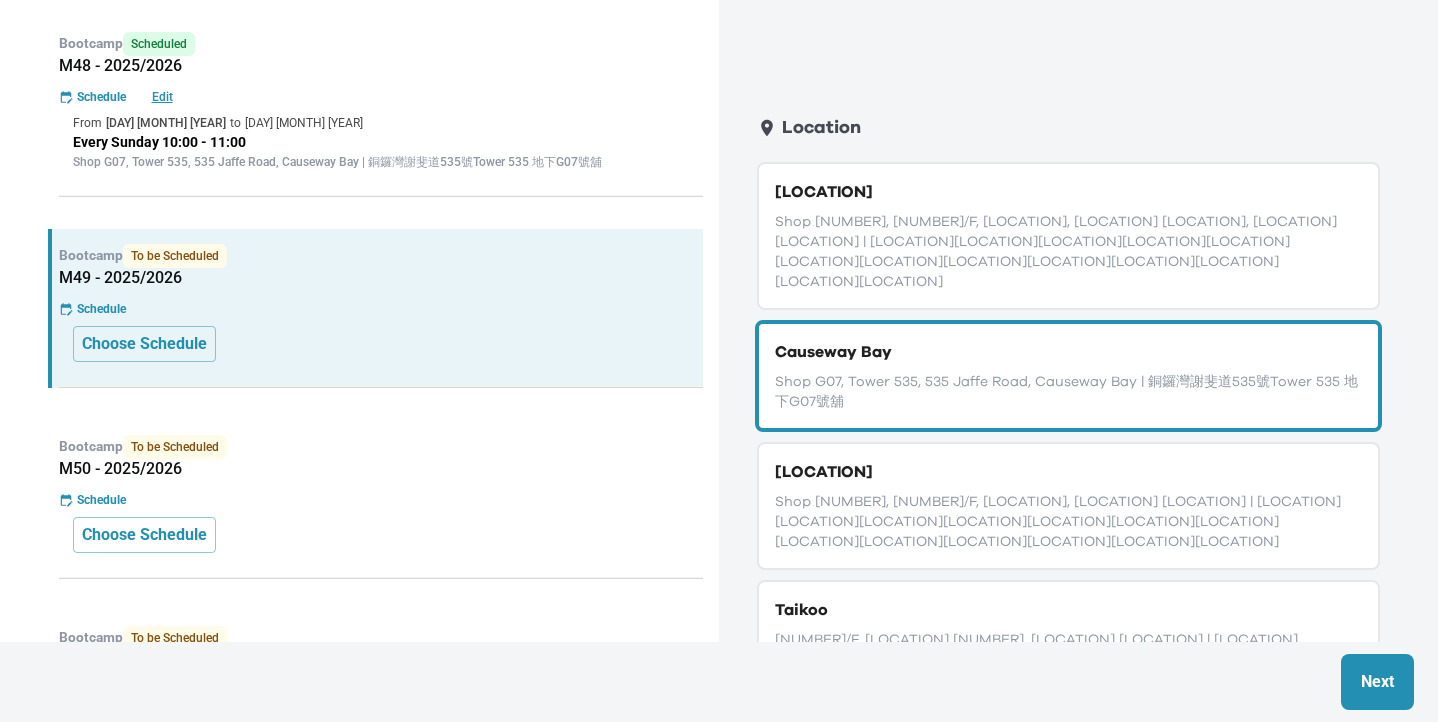 click on "Next" at bounding box center (719, 682) 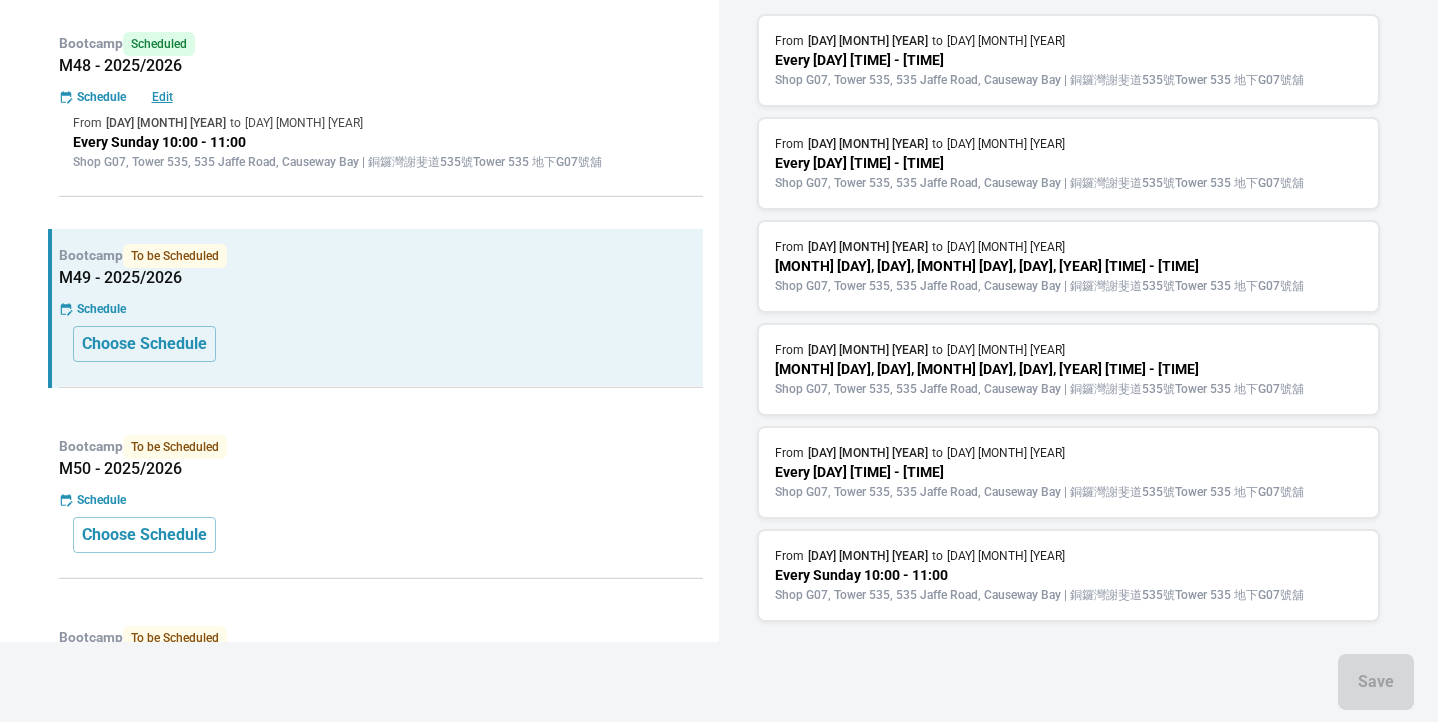 scroll, scrollTop: 205, scrollLeft: 0, axis: vertical 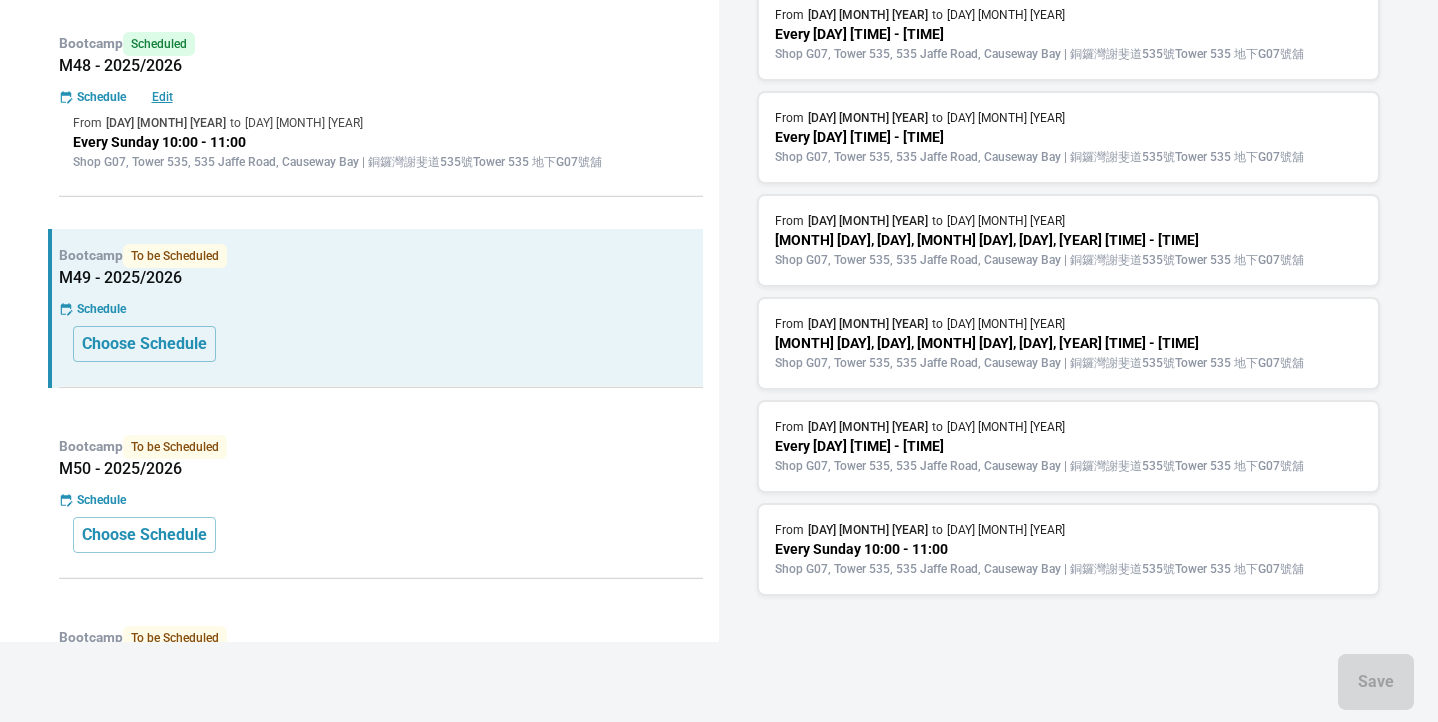 click on "Shop G07, Tower 535, 535 Jaffe Road, Causeway Bay | 銅鑼灣謝斐道535號Tower 535 地下G07號舖" at bounding box center (1068, 569) 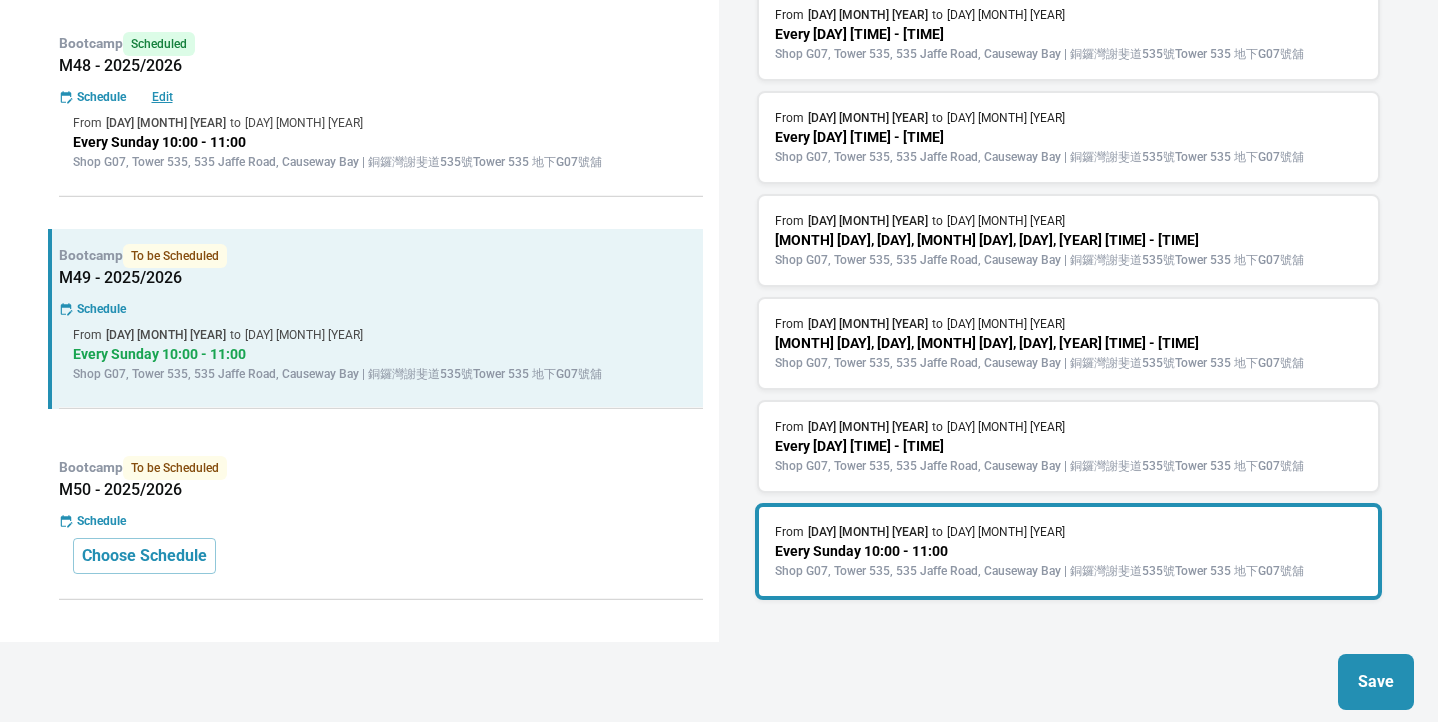 click on "Save" at bounding box center (1376, 682) 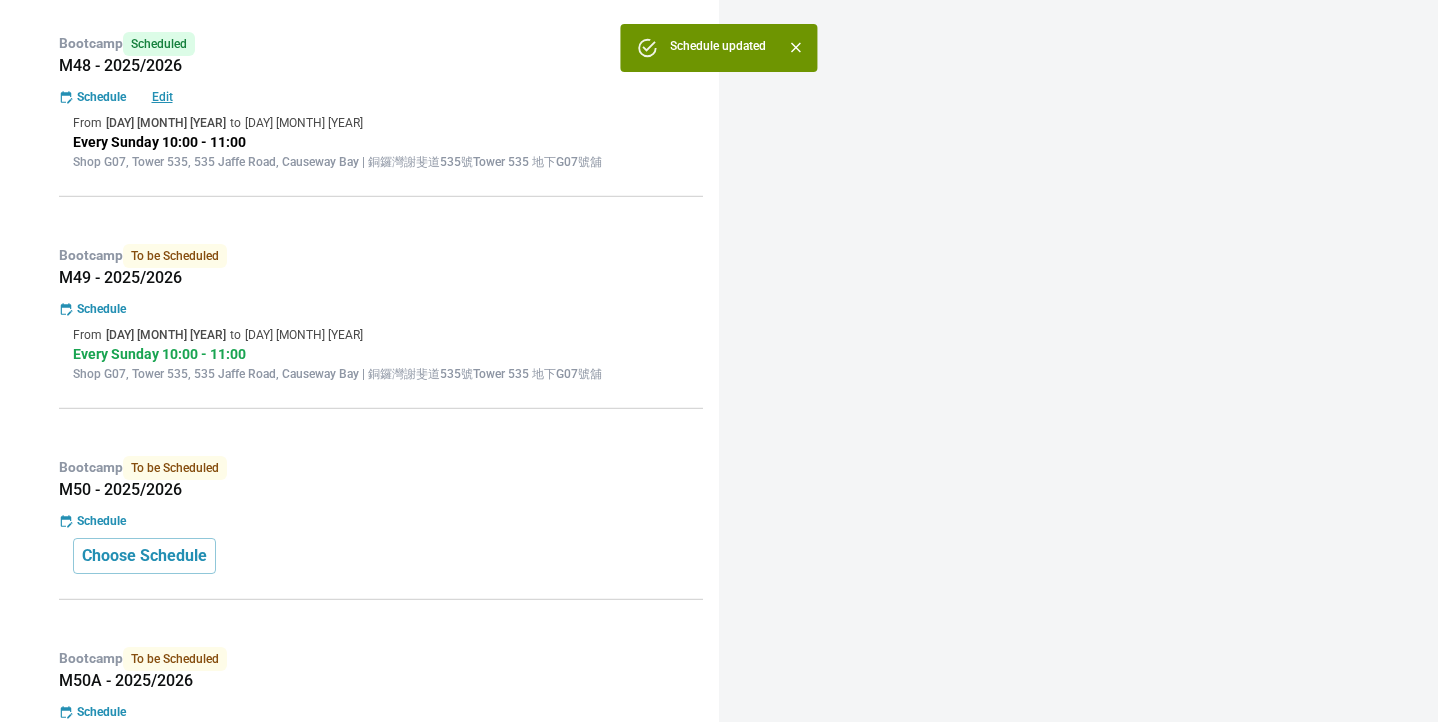 scroll, scrollTop: 0, scrollLeft: 0, axis: both 